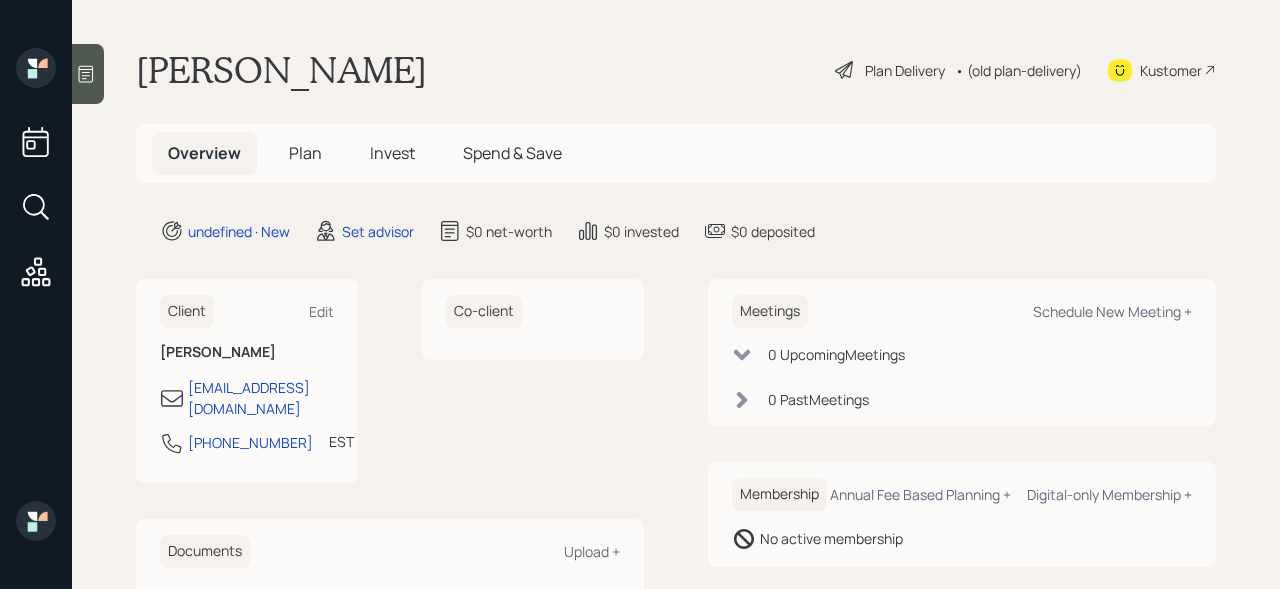 scroll, scrollTop: 0, scrollLeft: 0, axis: both 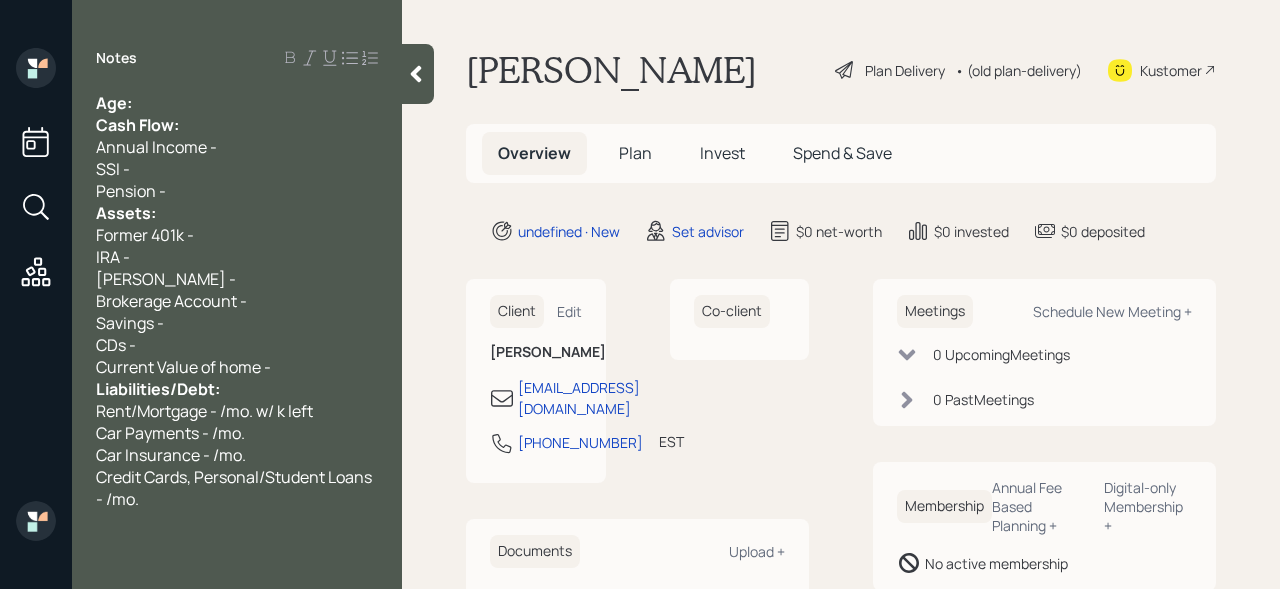 click on "Age:" at bounding box center (237, 103) 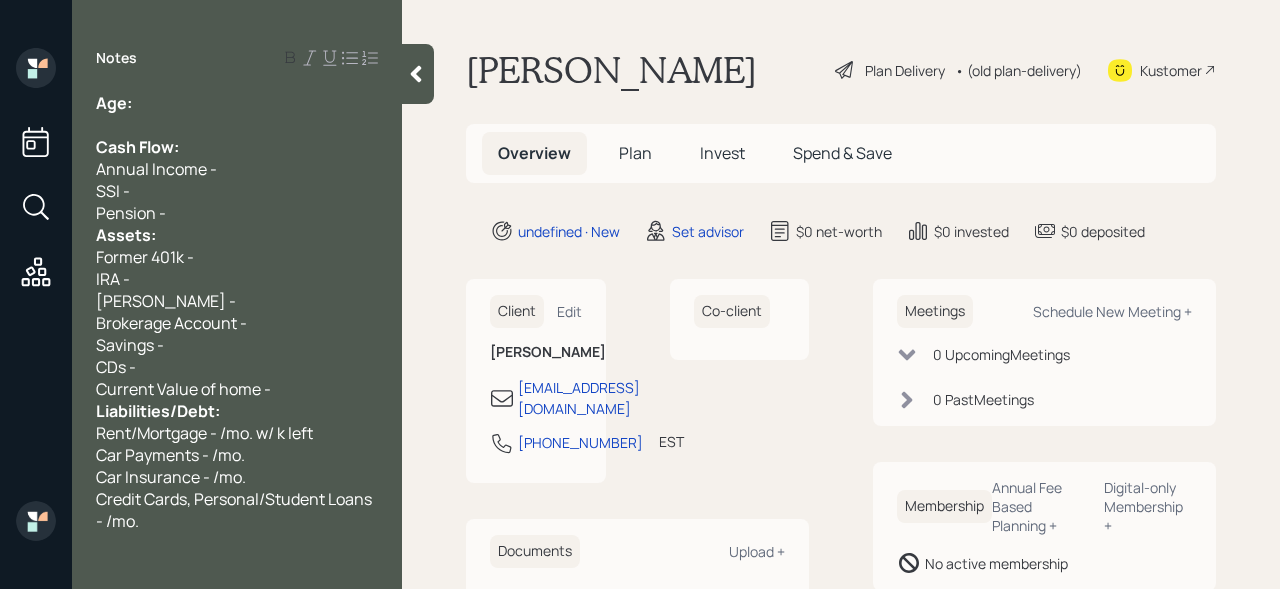 drag, startPoint x: 233, startPoint y: 220, endPoint x: 233, endPoint y: 207, distance: 13 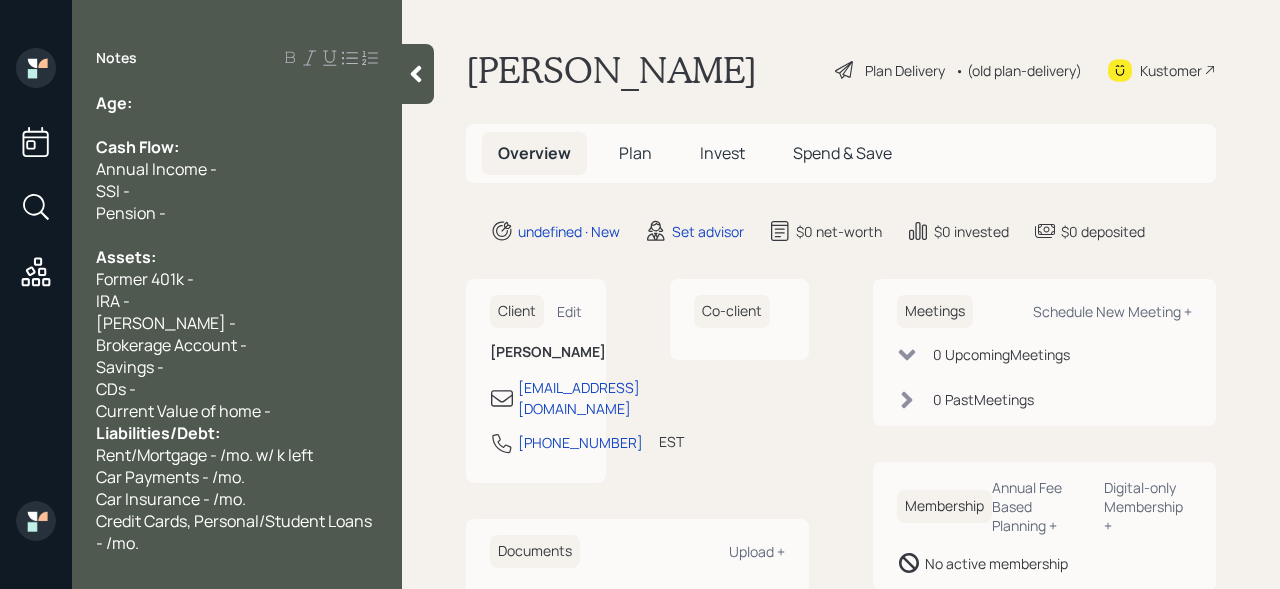 click on "Liabilities/Debt:" at bounding box center [237, 433] 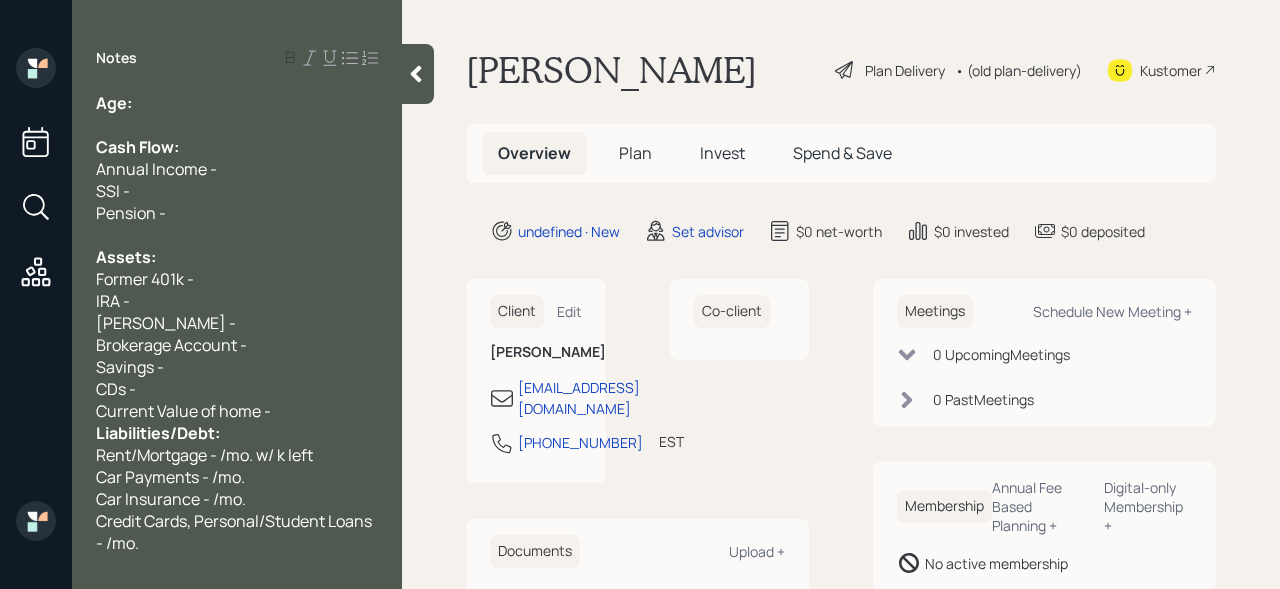 click on "Current Value of home -" at bounding box center [237, 411] 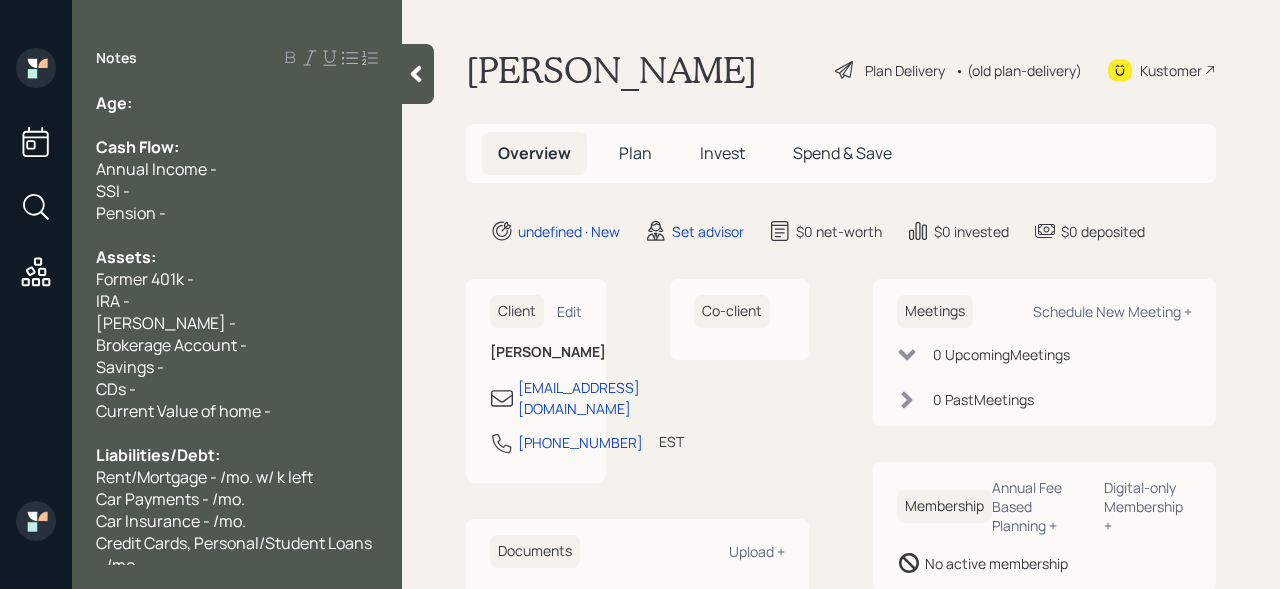 click on "Savings -" at bounding box center [237, 367] 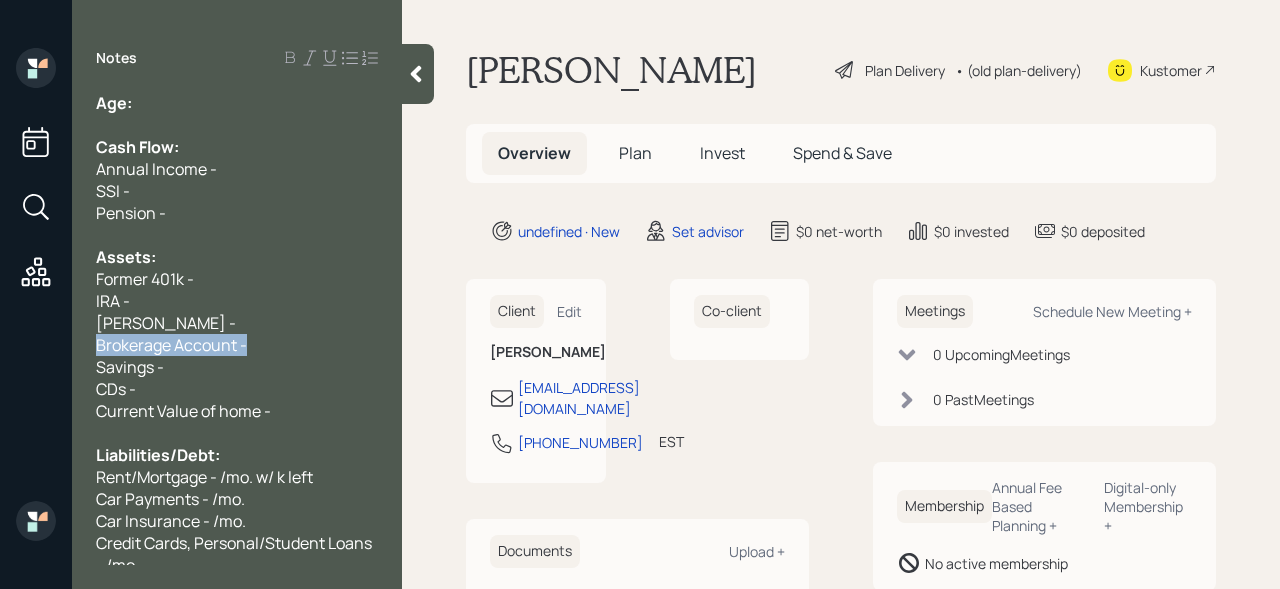 drag, startPoint x: 280, startPoint y: 352, endPoint x: 26, endPoint y: 344, distance: 254.12595 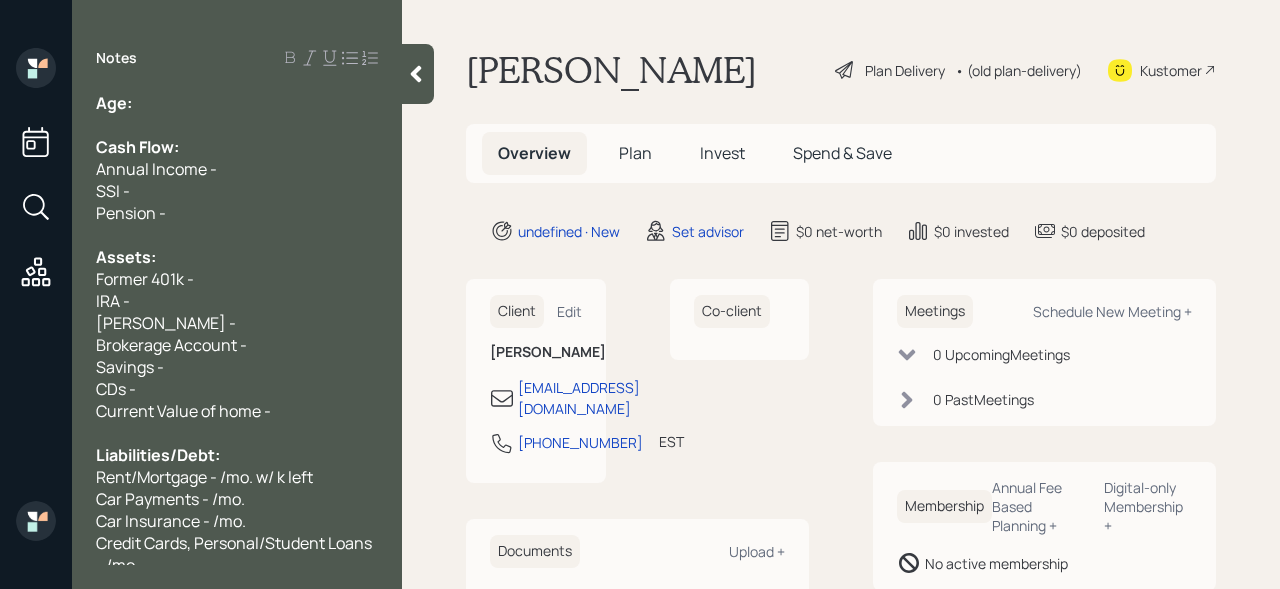 type 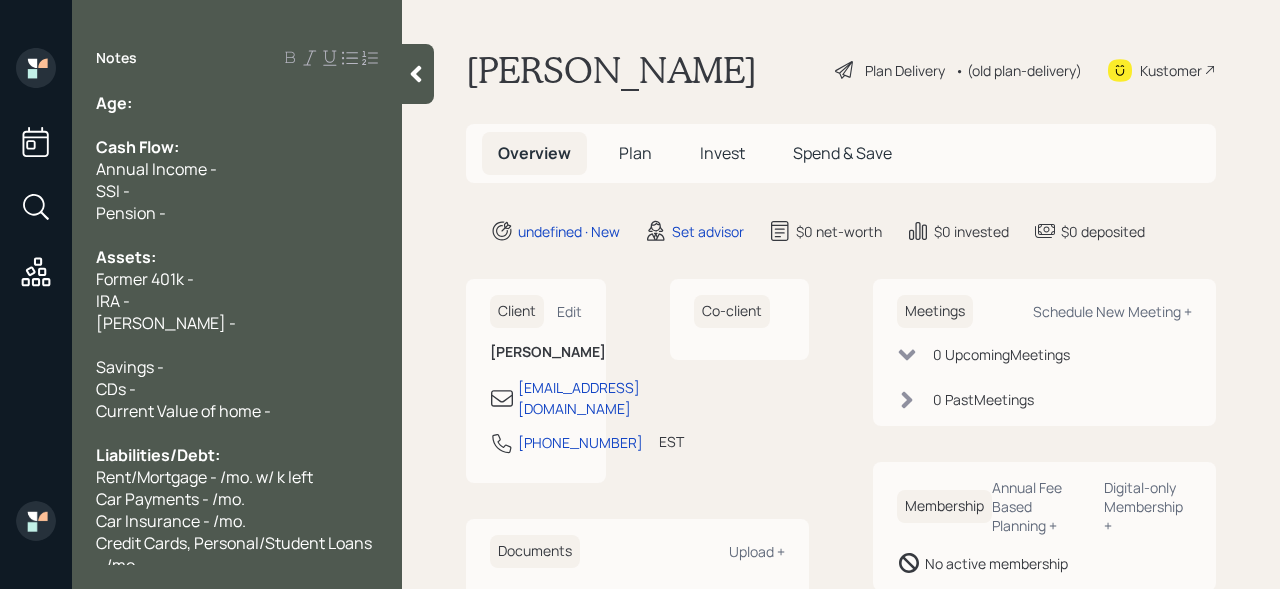 click on "Savings -" at bounding box center (237, 367) 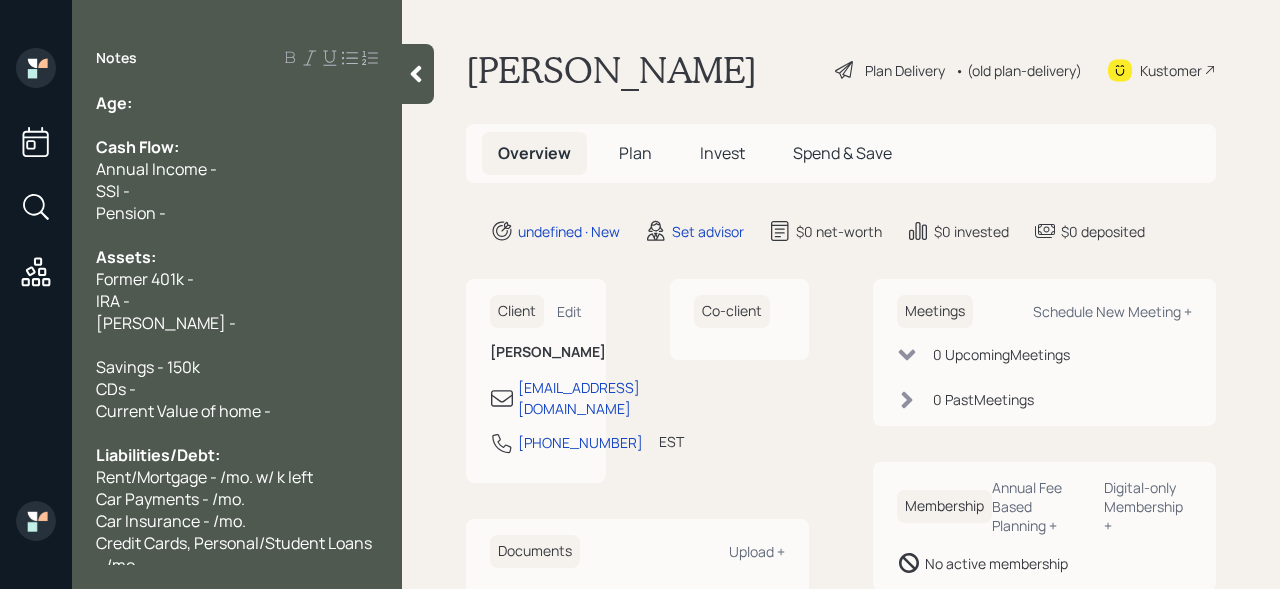 click at bounding box center [237, 345] 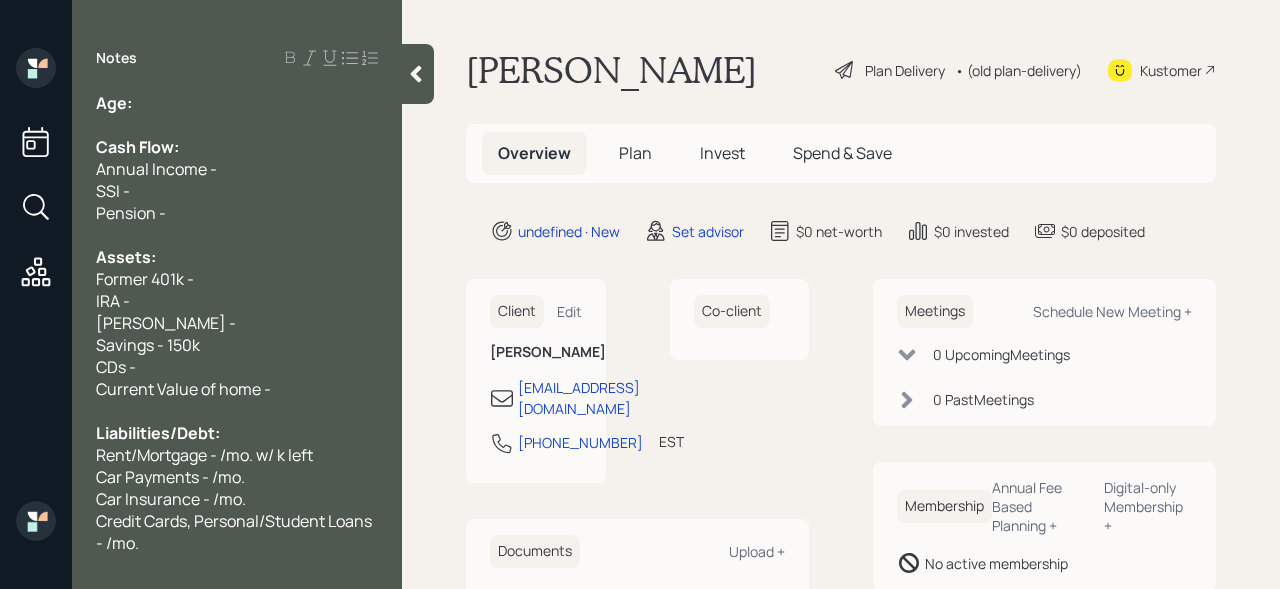 click on "Age:" at bounding box center [237, 103] 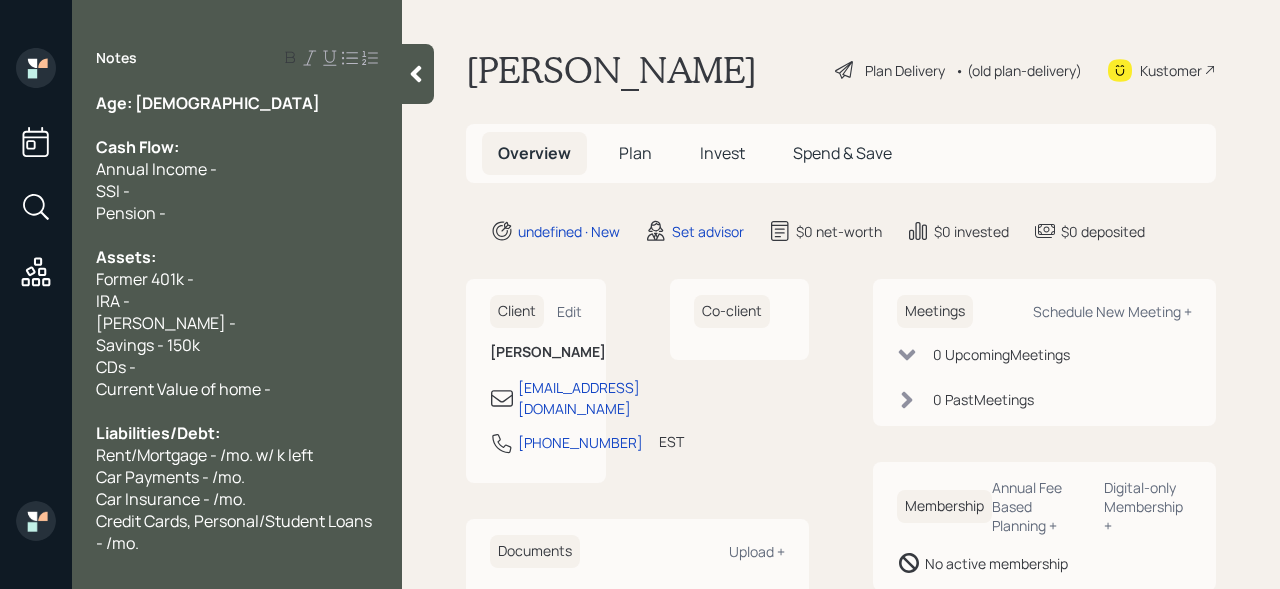 click on "Credit Cards, Personal/Student Loans - /mo." at bounding box center (237, 532) 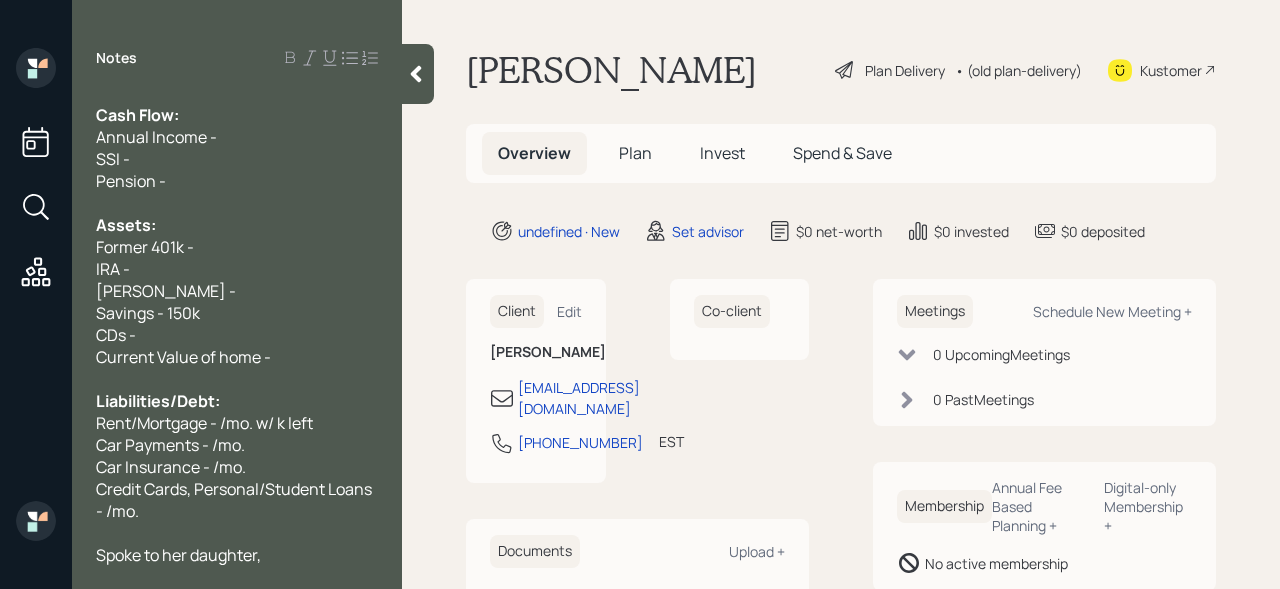 scroll, scrollTop: 0, scrollLeft: 0, axis: both 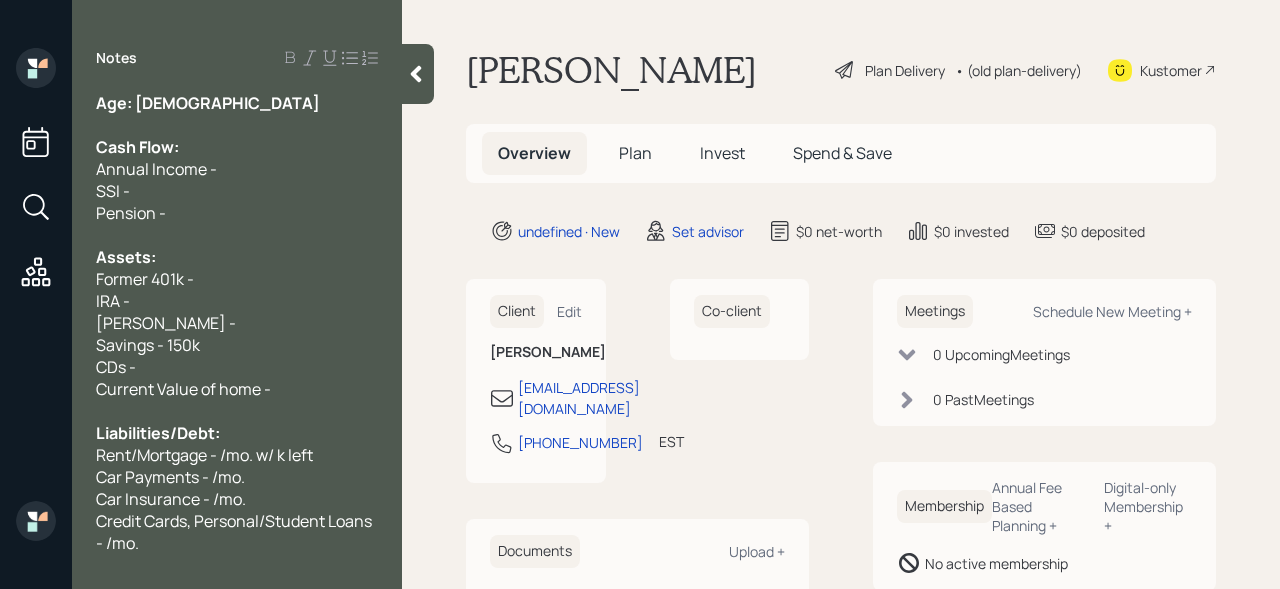 click on "Age: [DEMOGRAPHIC_DATA]" at bounding box center [237, 103] 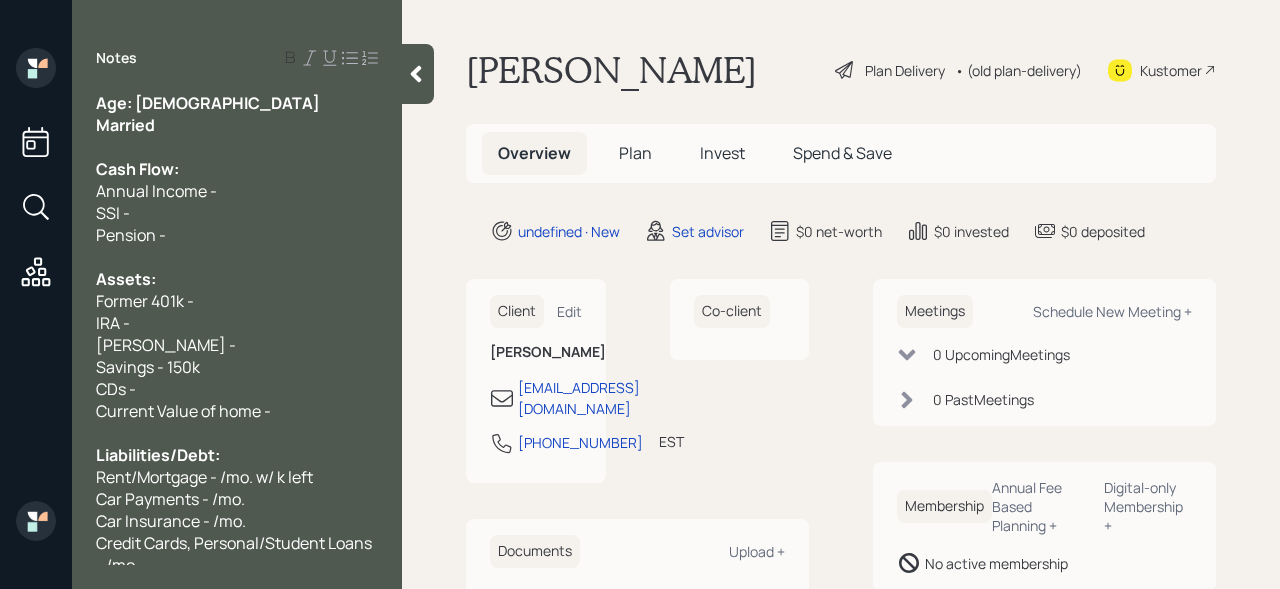 click on "Pension -" at bounding box center [237, 235] 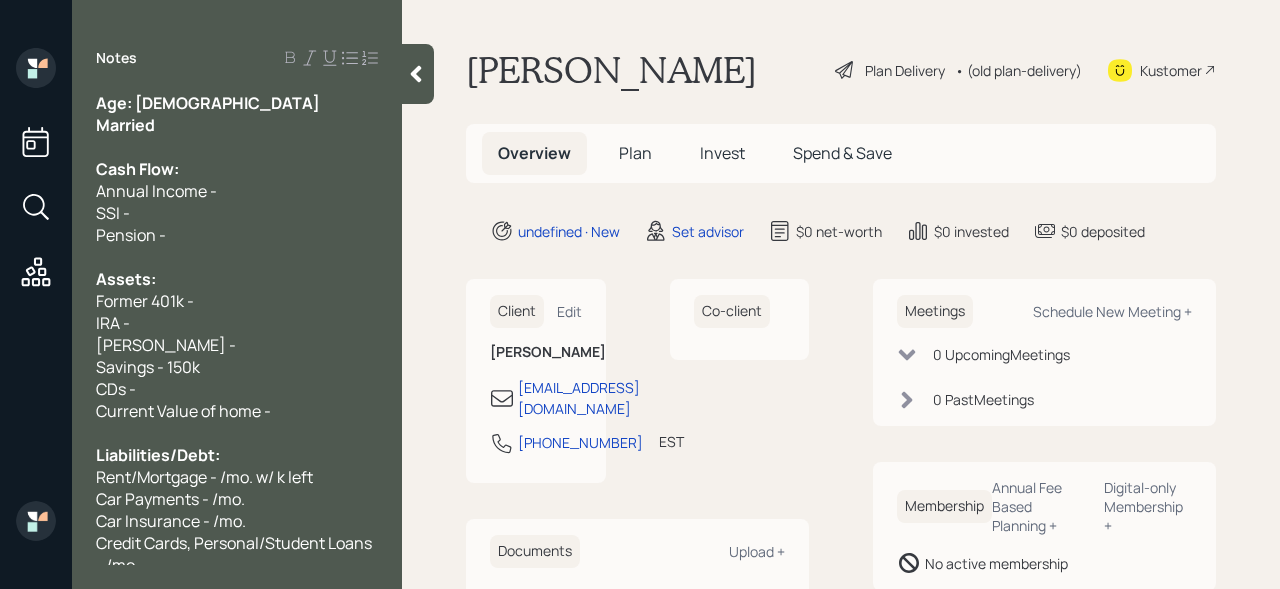 click on "Pension -" at bounding box center (237, 235) 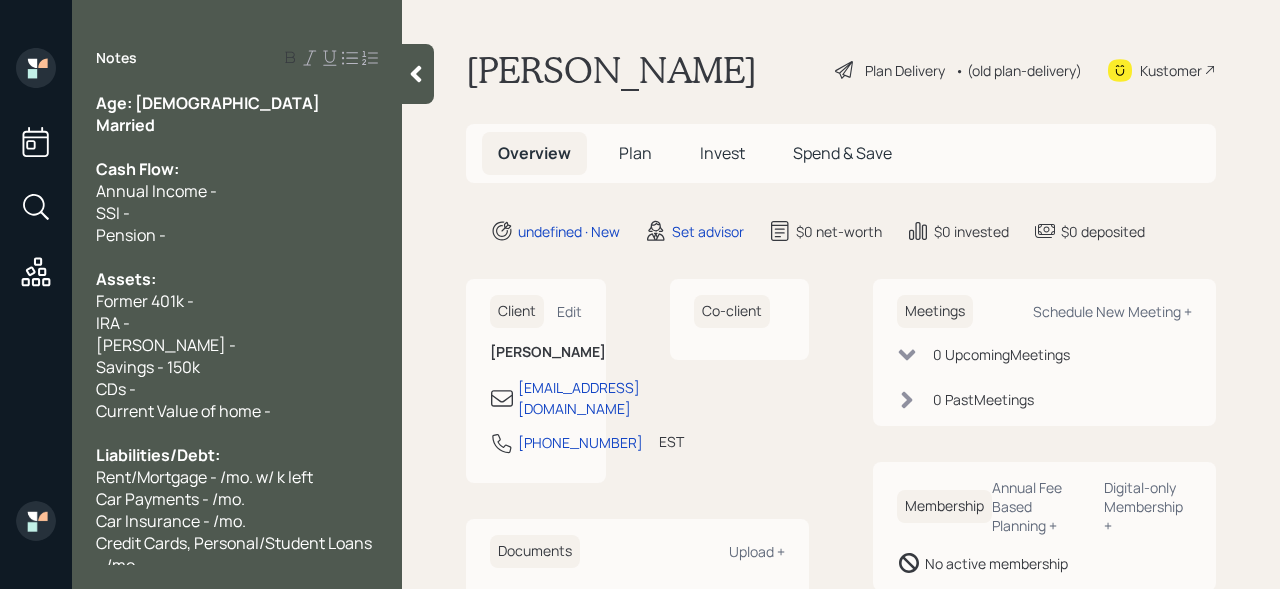 click on "Annual Income -" at bounding box center [237, 191] 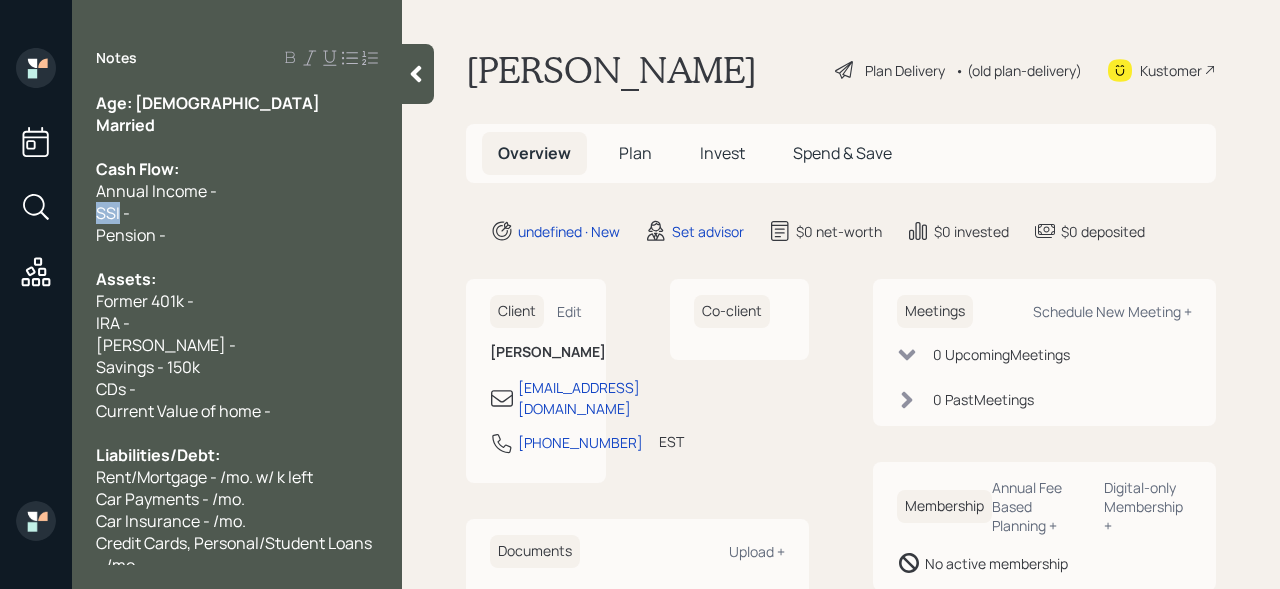 drag, startPoint x: 268, startPoint y: 187, endPoint x: 34, endPoint y: 210, distance: 235.12762 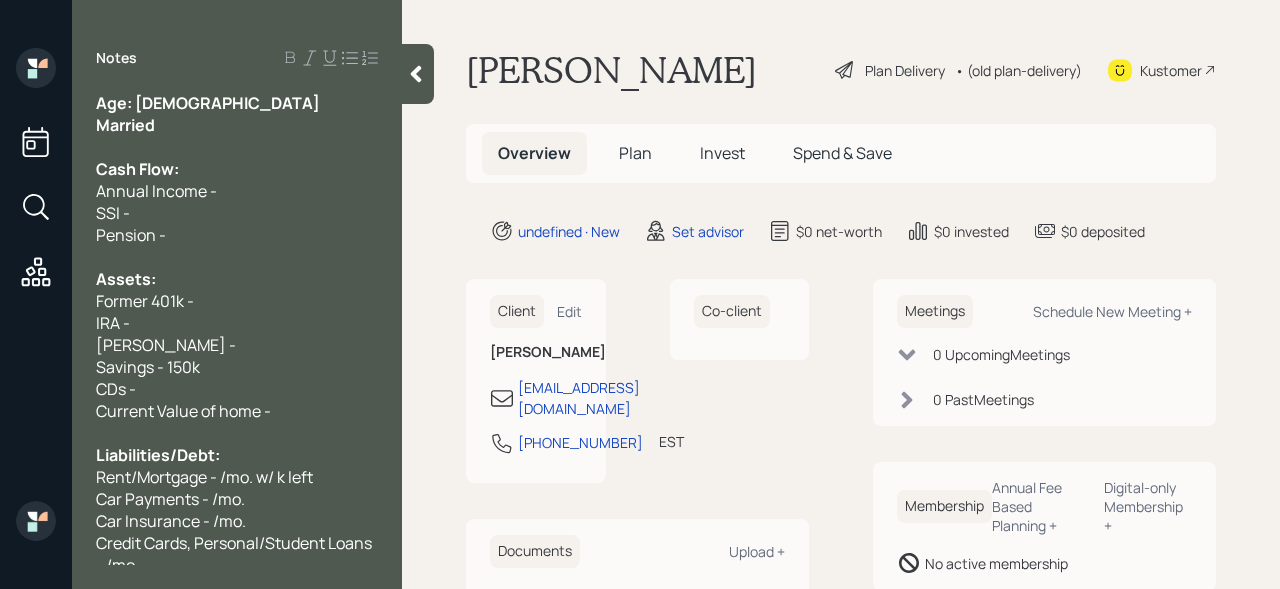 click on "Annual Income -" at bounding box center [156, 191] 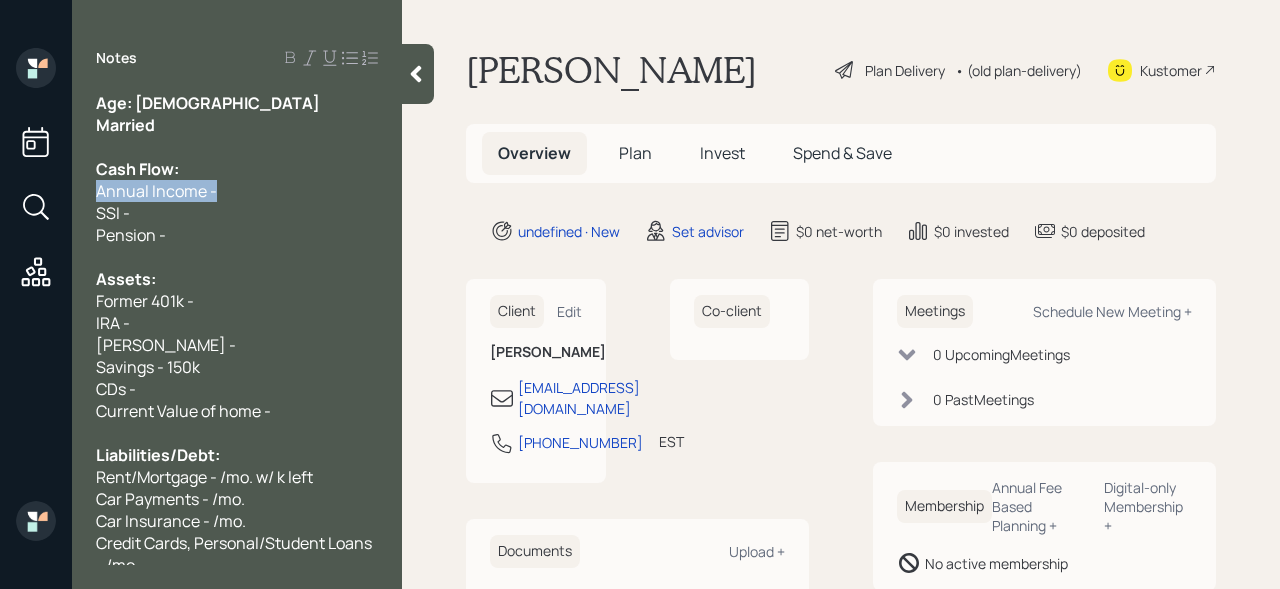 drag, startPoint x: 256, startPoint y: 192, endPoint x: 0, endPoint y: 192, distance: 256 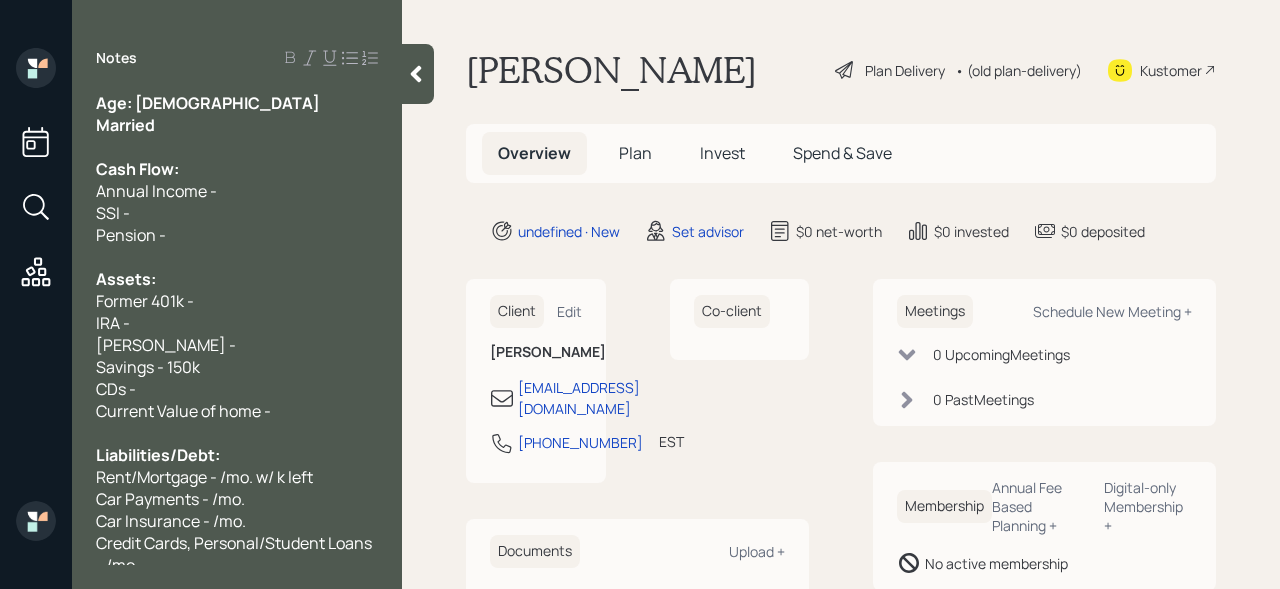 click on "Annual Income -" at bounding box center (237, 191) 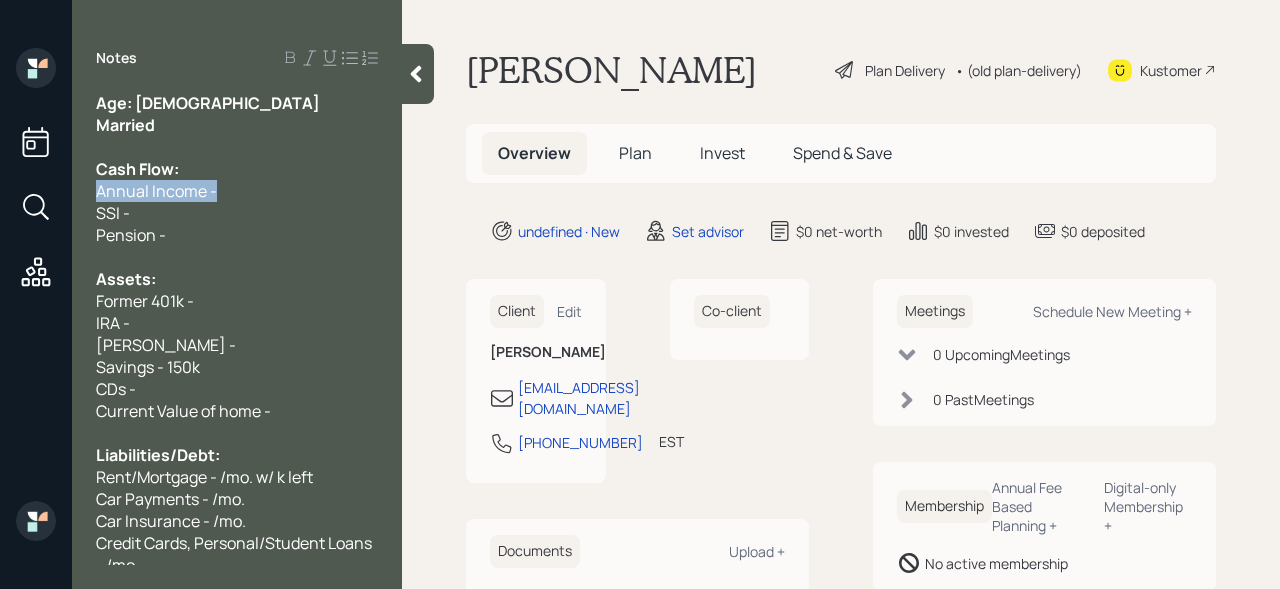 drag, startPoint x: 323, startPoint y: 192, endPoint x: 0, endPoint y: 198, distance: 323.05573 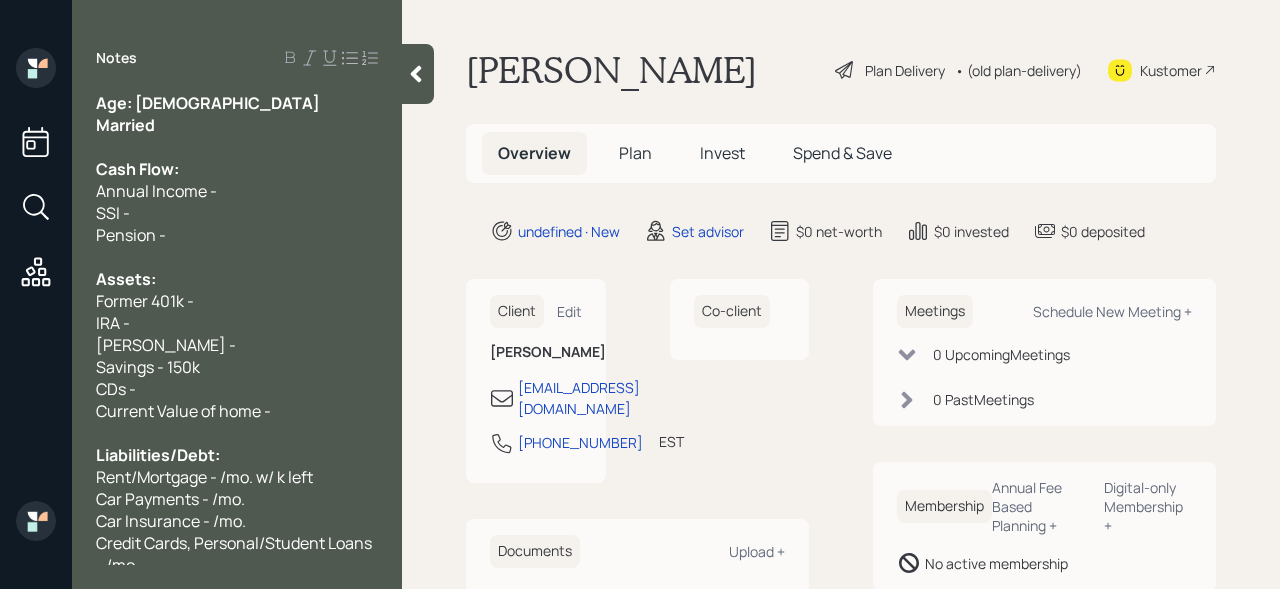 click on "Annual Income -" at bounding box center (156, 191) 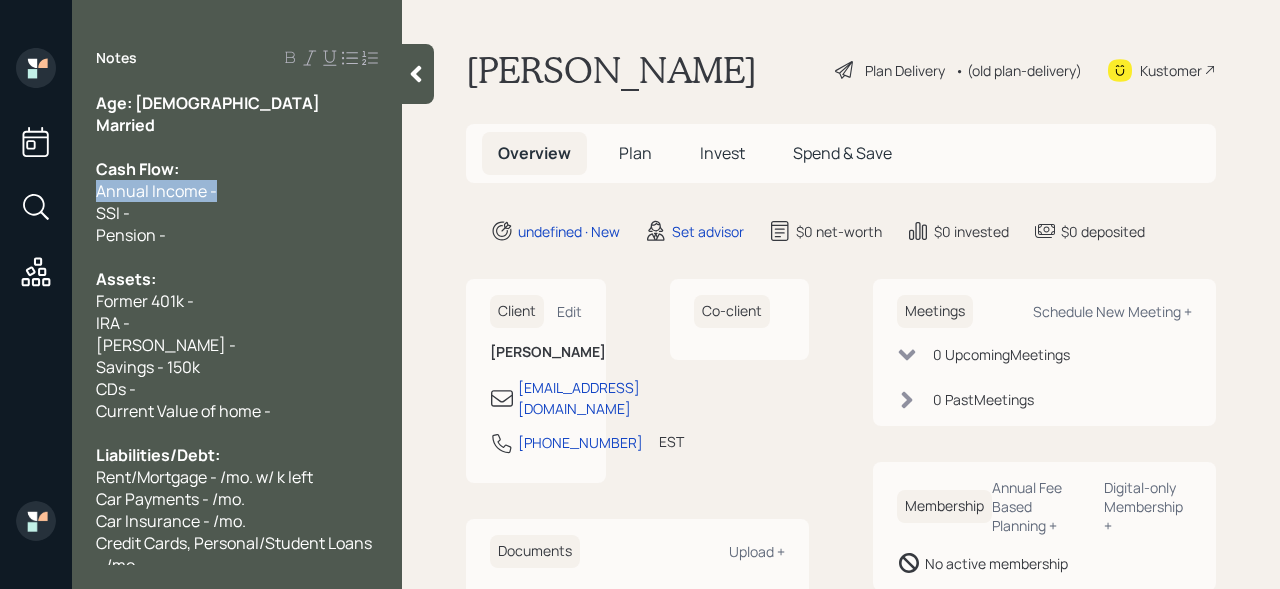 drag, startPoint x: 42, startPoint y: 183, endPoint x: 0, endPoint y: 183, distance: 42 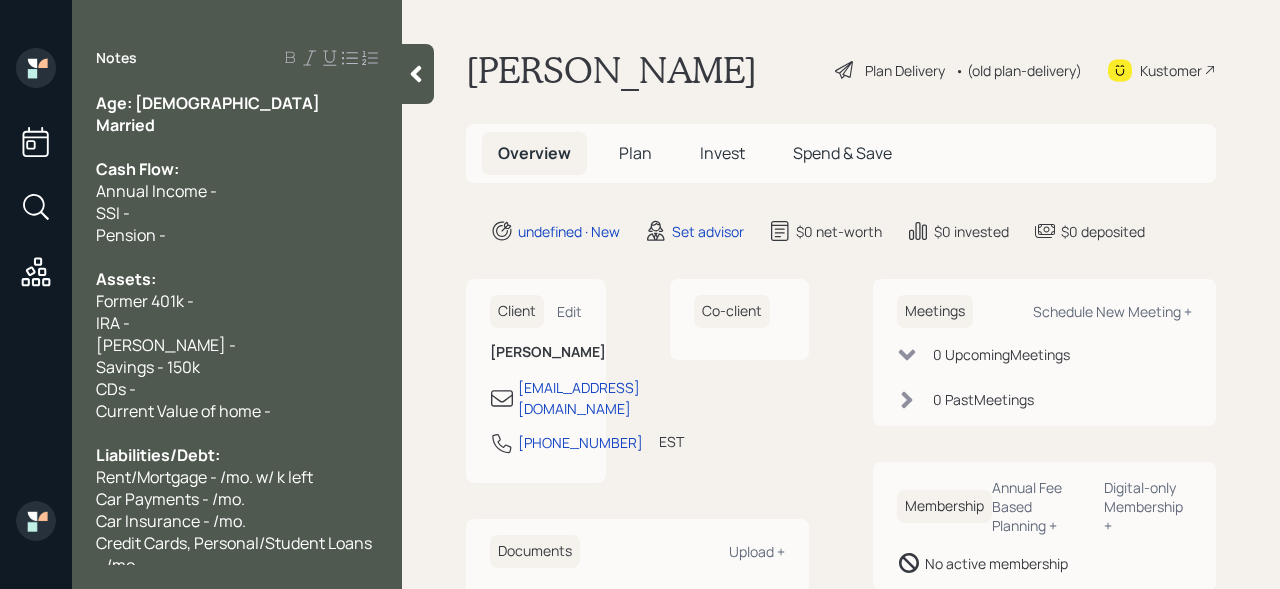 click on "Annual Income -" at bounding box center [156, 191] 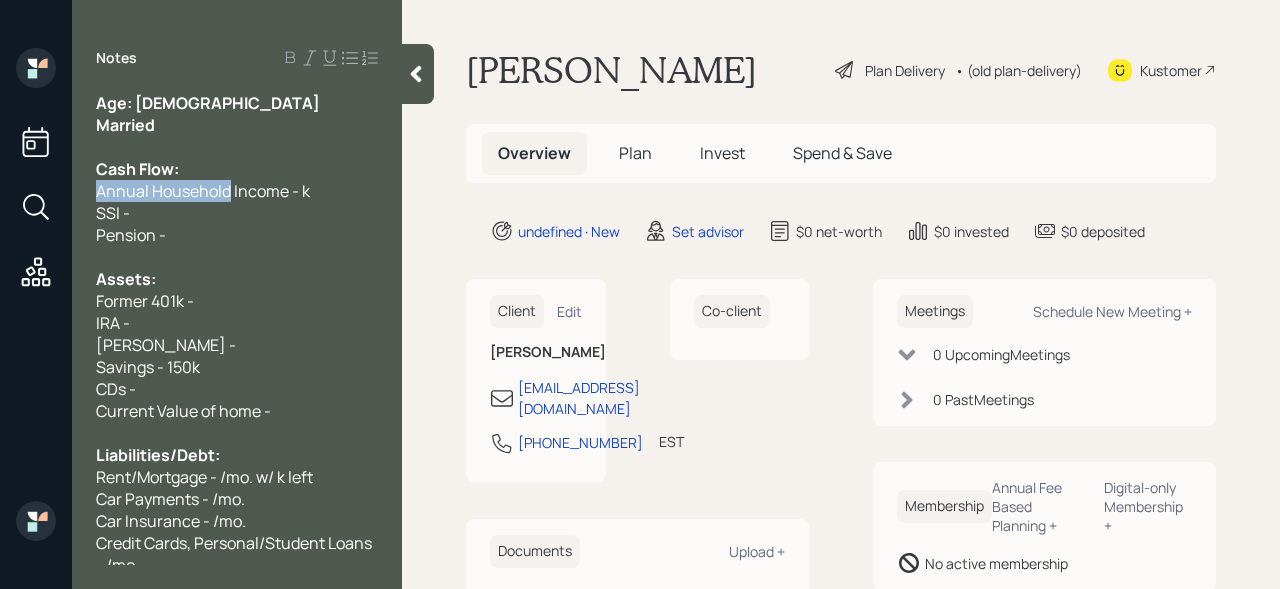 drag, startPoint x: 231, startPoint y: 187, endPoint x: 53, endPoint y: 187, distance: 178 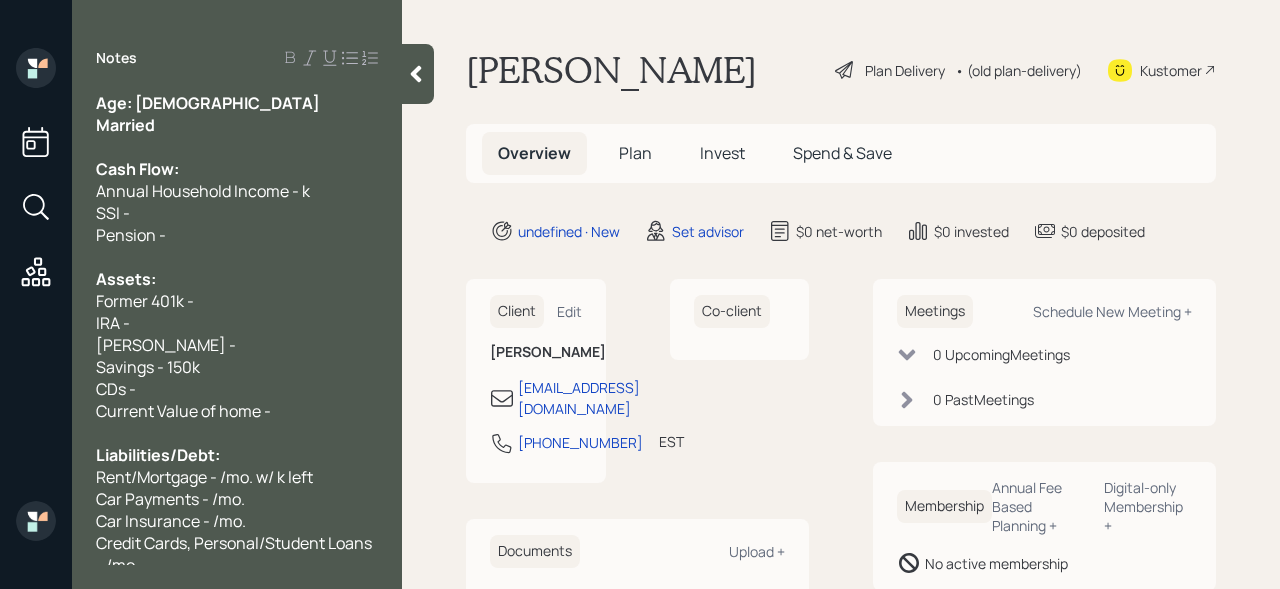 click on "Annual Household Income - k" at bounding box center (203, 191) 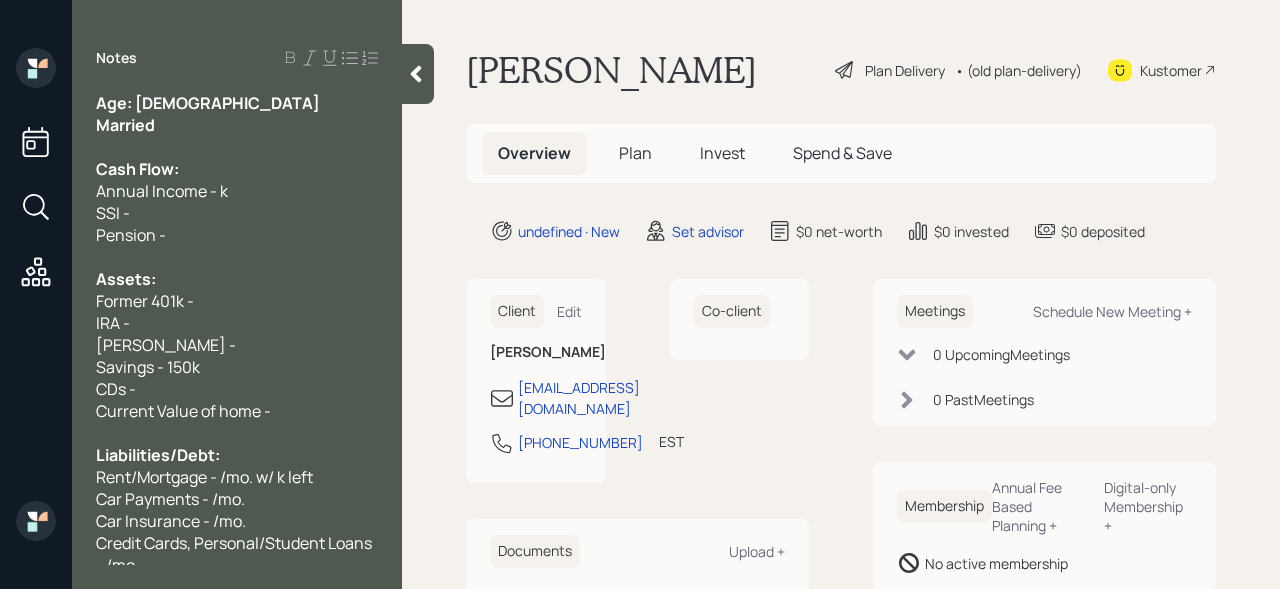 click on "Annual Income - k" at bounding box center (237, 191) 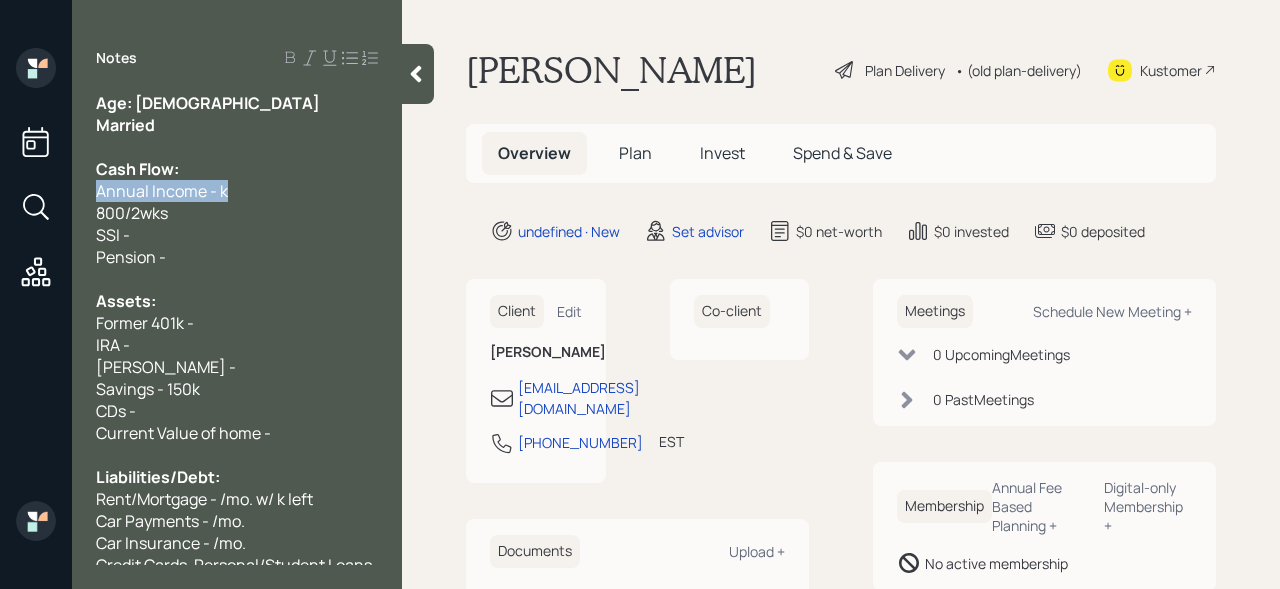 drag, startPoint x: 274, startPoint y: 184, endPoint x: 0, endPoint y: 184, distance: 274 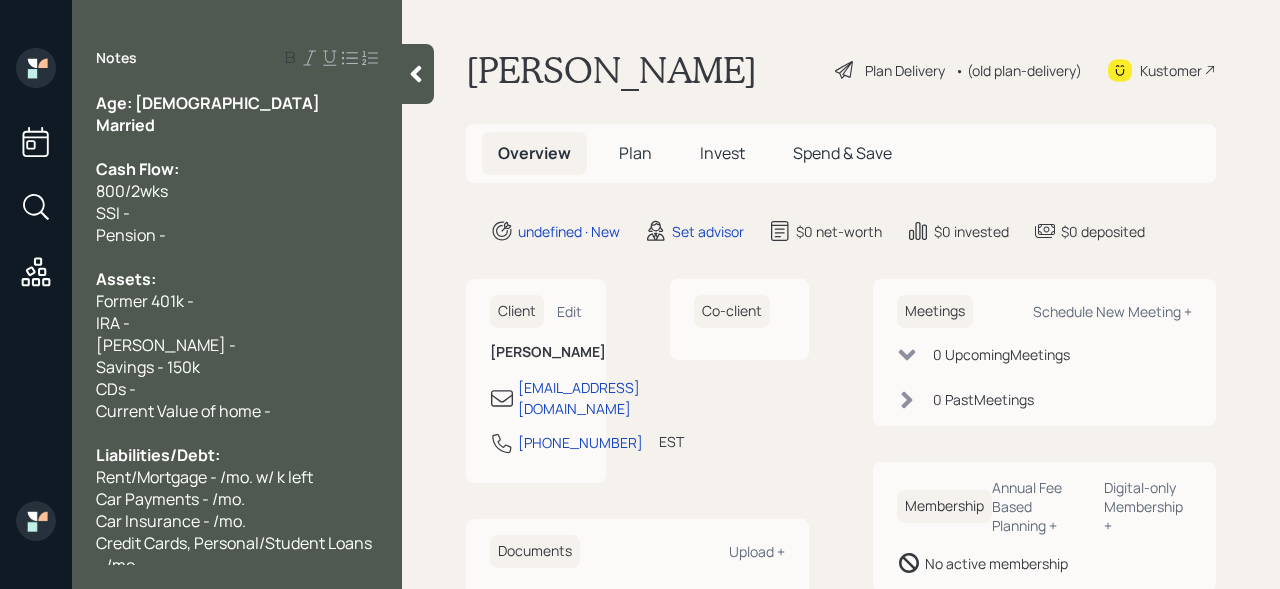 click on "800/2wks" at bounding box center [237, 191] 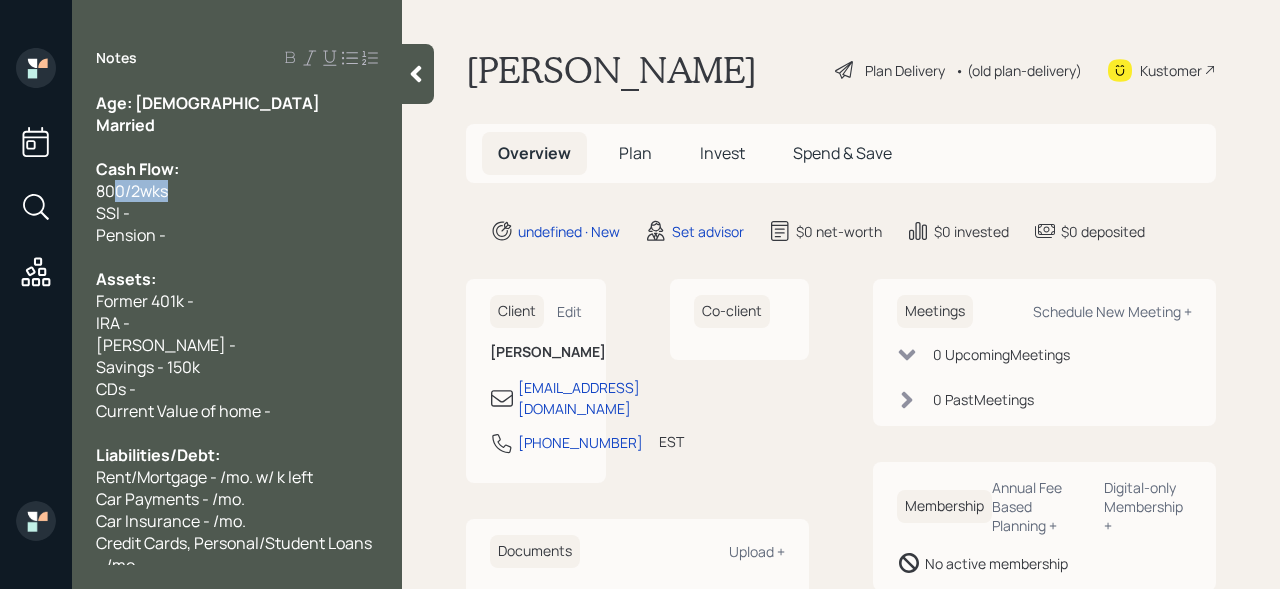 drag, startPoint x: 226, startPoint y: 186, endPoint x: 110, endPoint y: 186, distance: 116 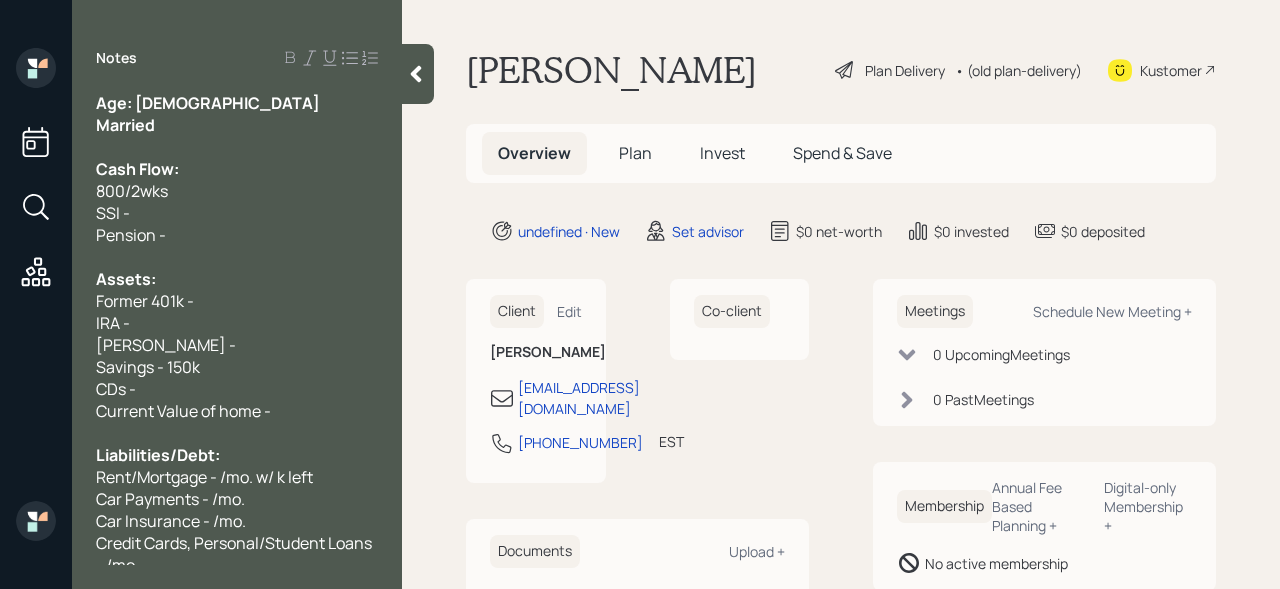 click on "800/2wks" at bounding box center [132, 191] 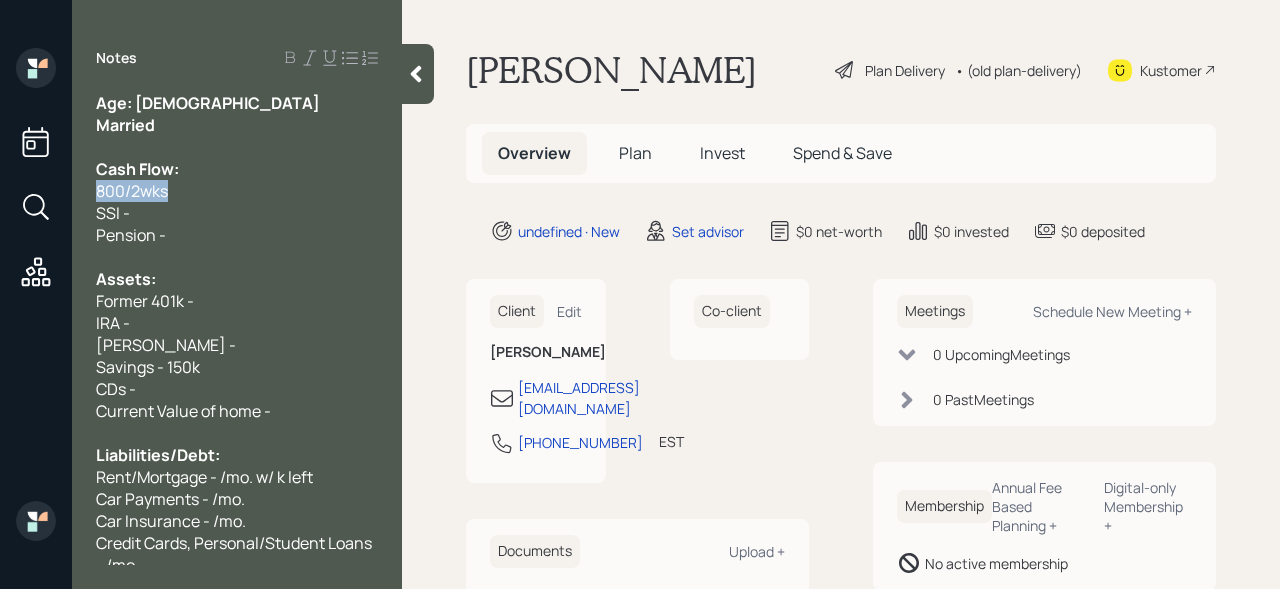 drag, startPoint x: 173, startPoint y: 186, endPoint x: 0, endPoint y: 186, distance: 173 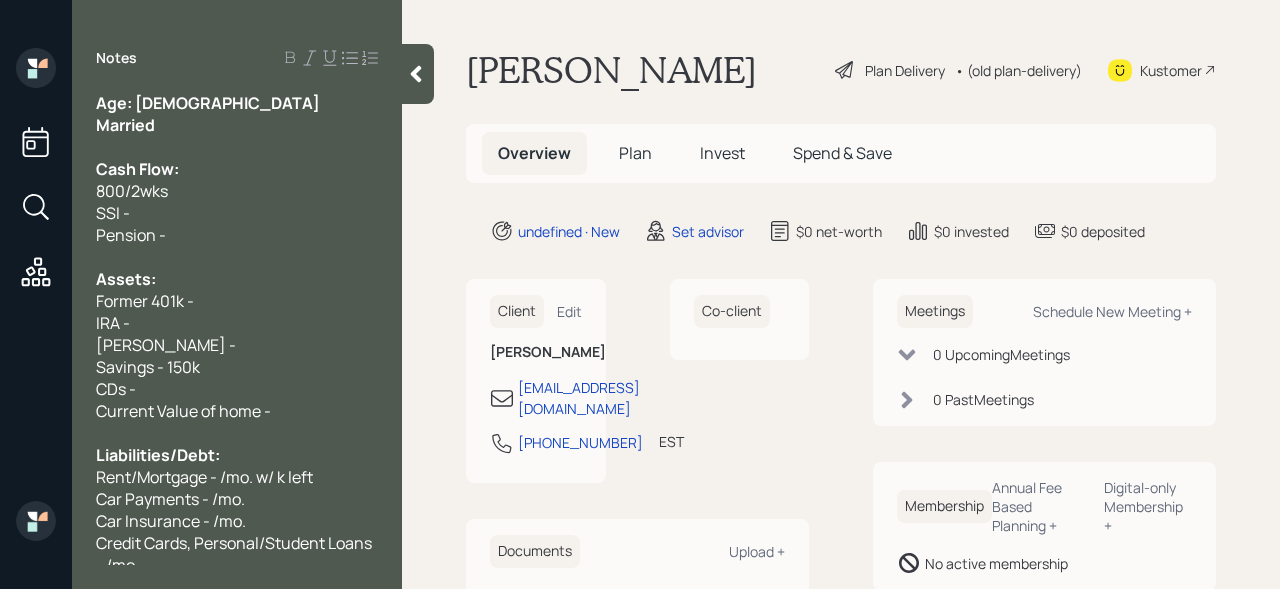 click on "Pension -" at bounding box center [237, 235] 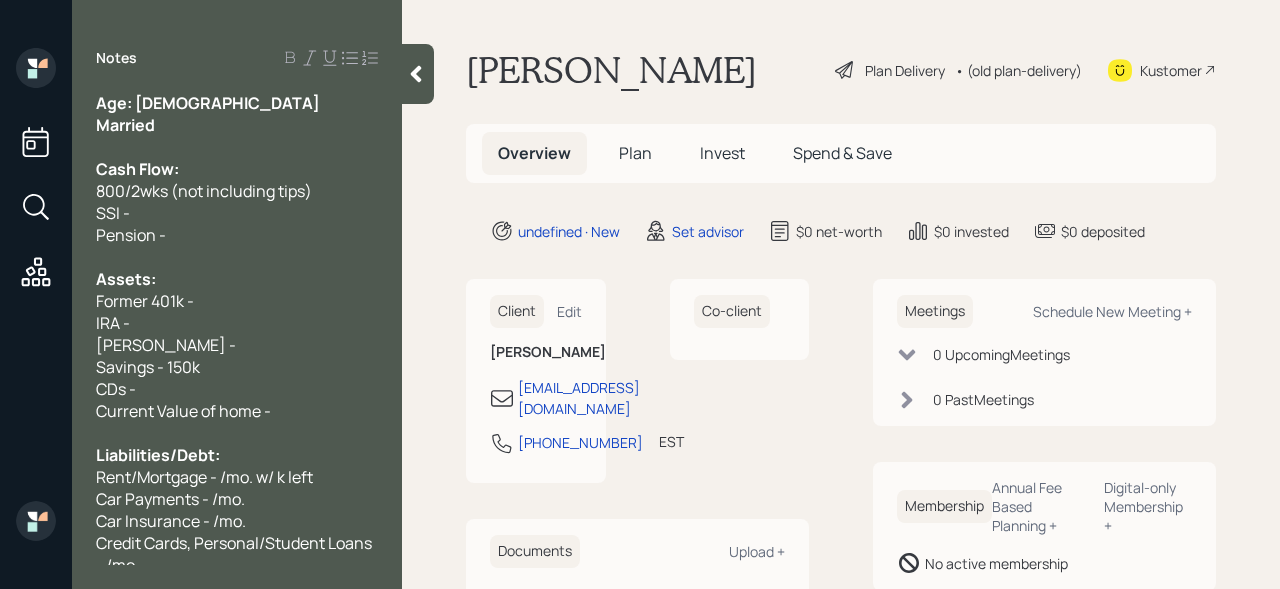 click on "Pension -" at bounding box center (237, 235) 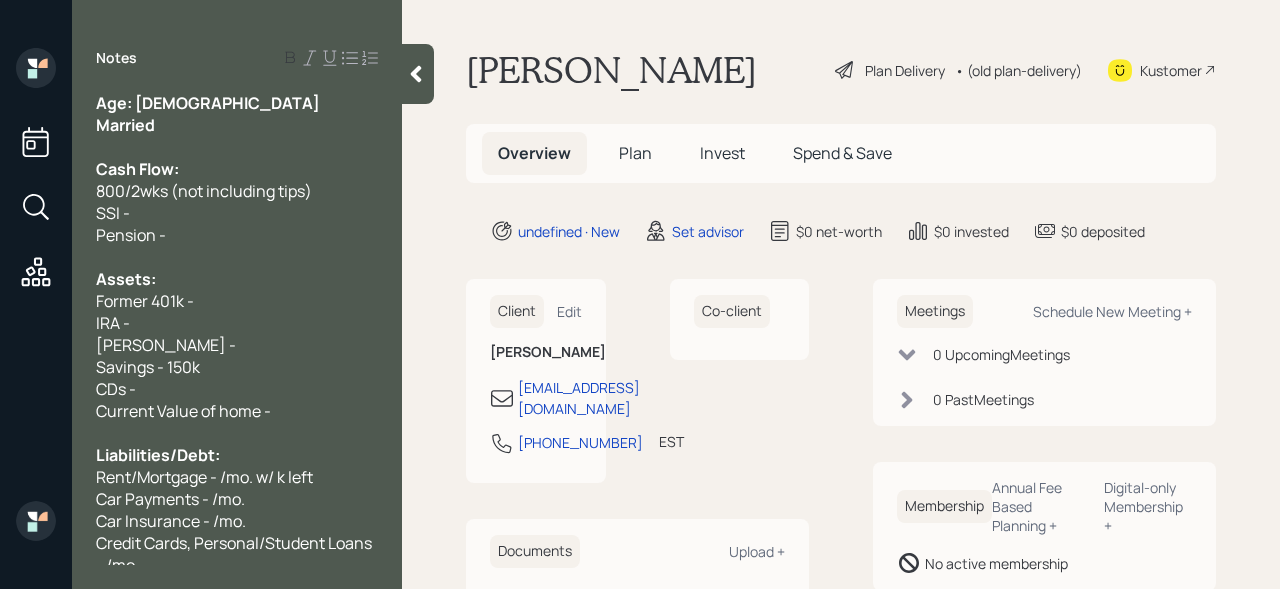 click on "Cash Flow:" at bounding box center (237, 169) 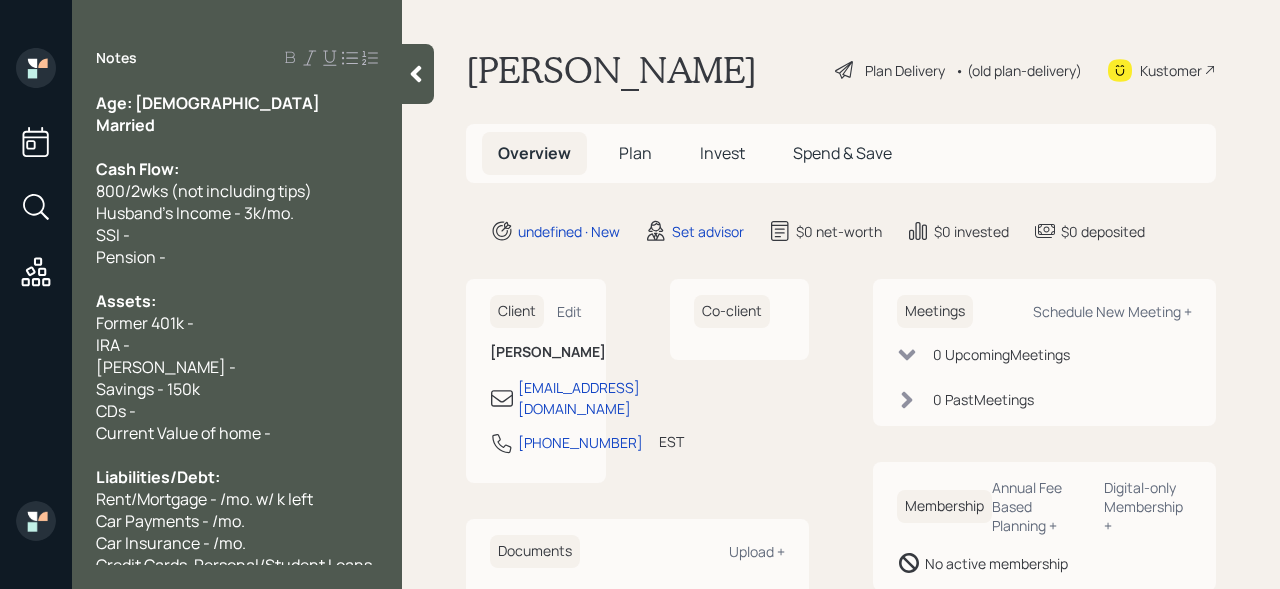 click on "SSI -" at bounding box center [237, 235] 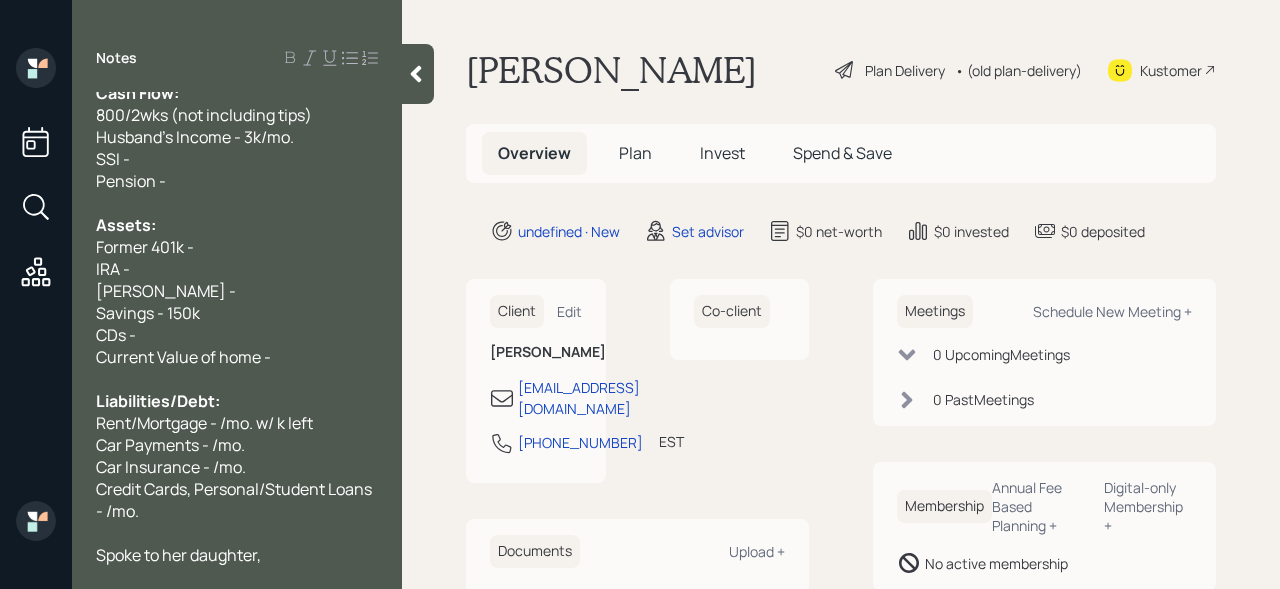 click on "Spoke to her daughter, [PERSON_NAME]" at bounding box center (237, 566) 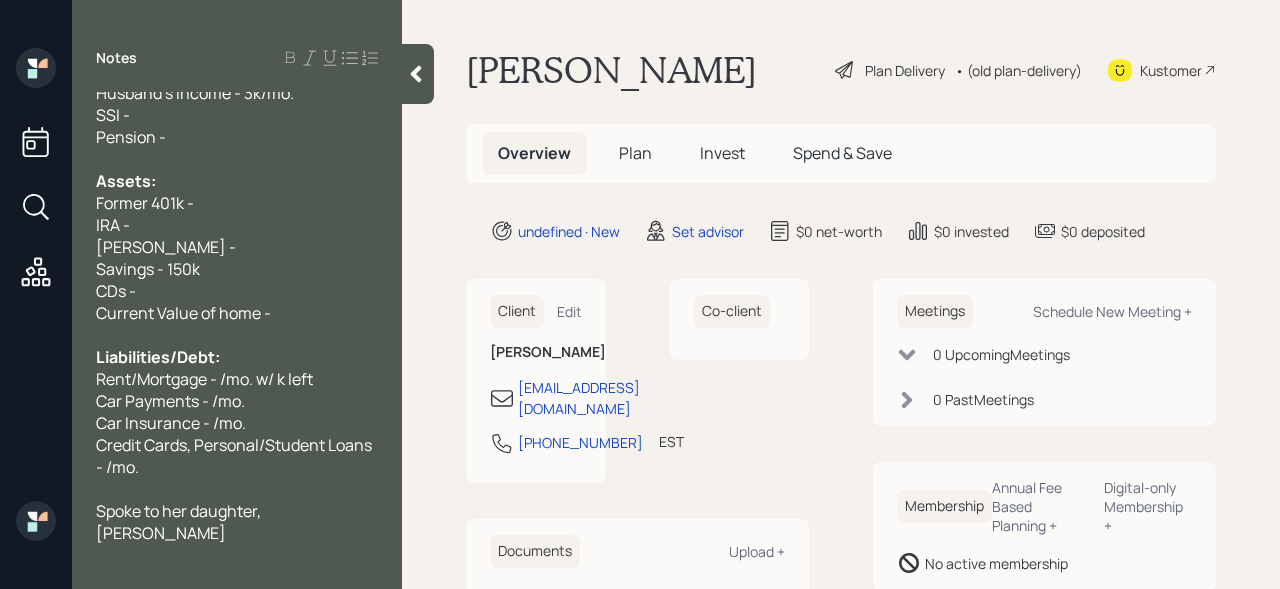 scroll, scrollTop: 0, scrollLeft: 0, axis: both 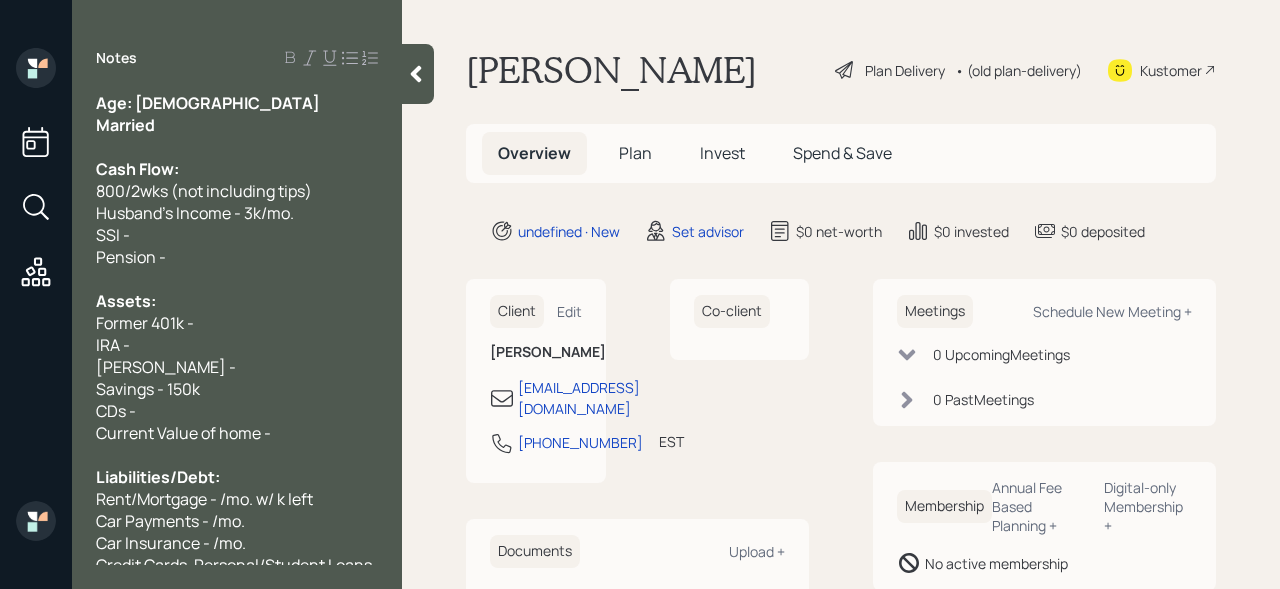 click on "SSI -" at bounding box center [237, 235] 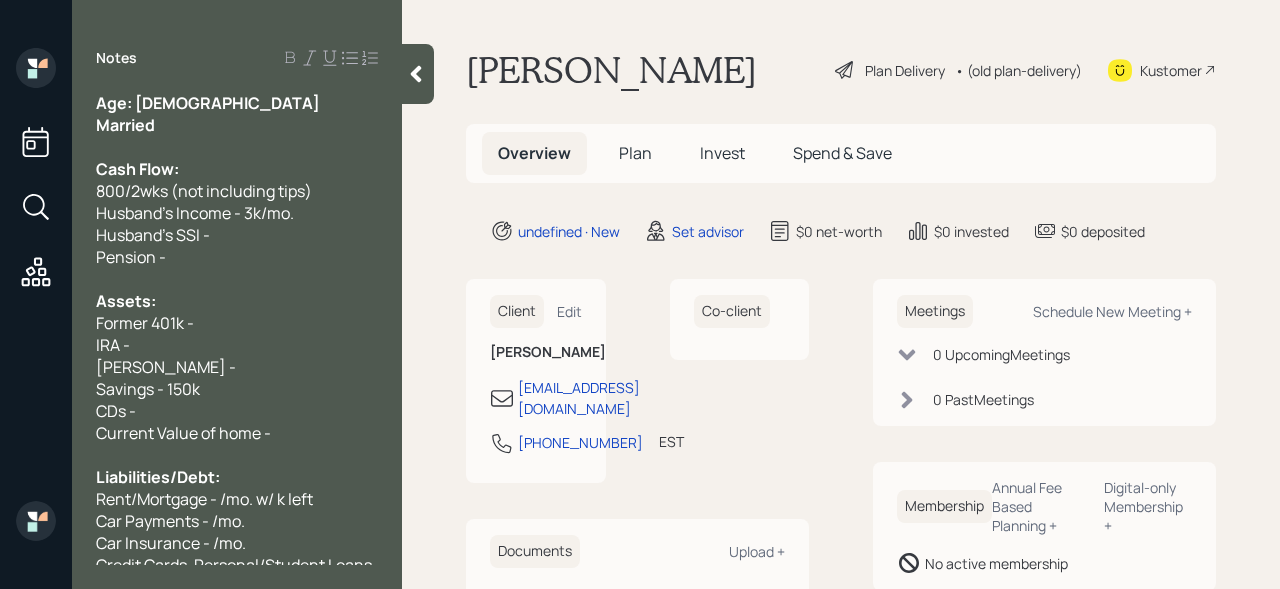 click on "Husband's SSI -" at bounding box center (237, 235) 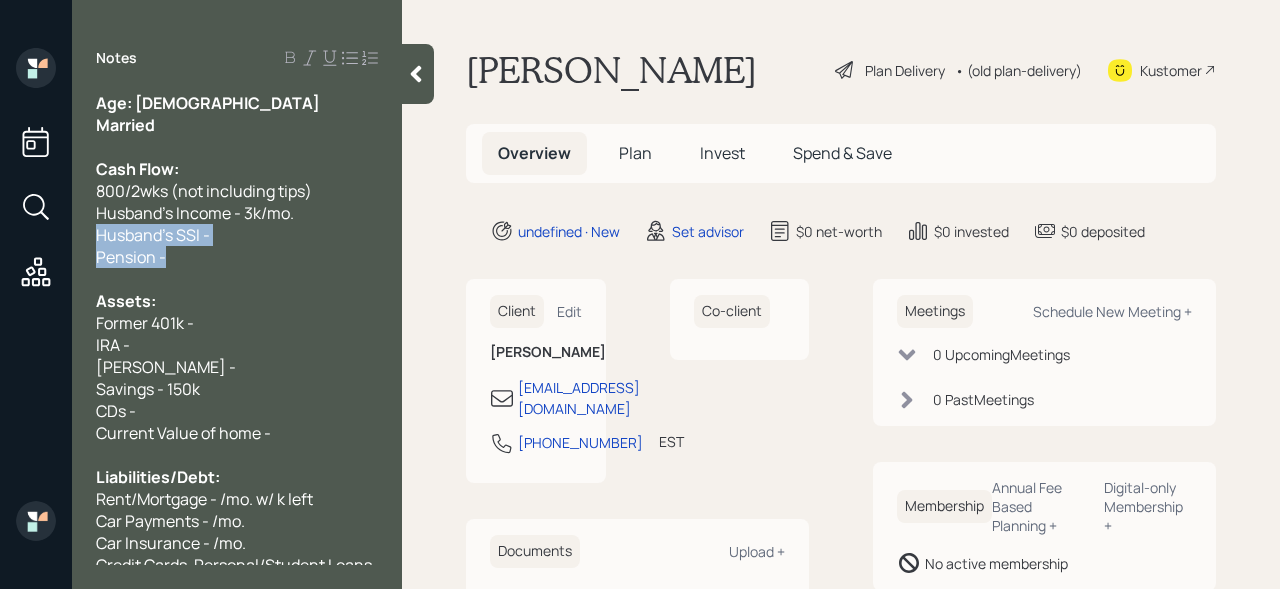 drag, startPoint x: 221, startPoint y: 248, endPoint x: 65, endPoint y: 233, distance: 156.7195 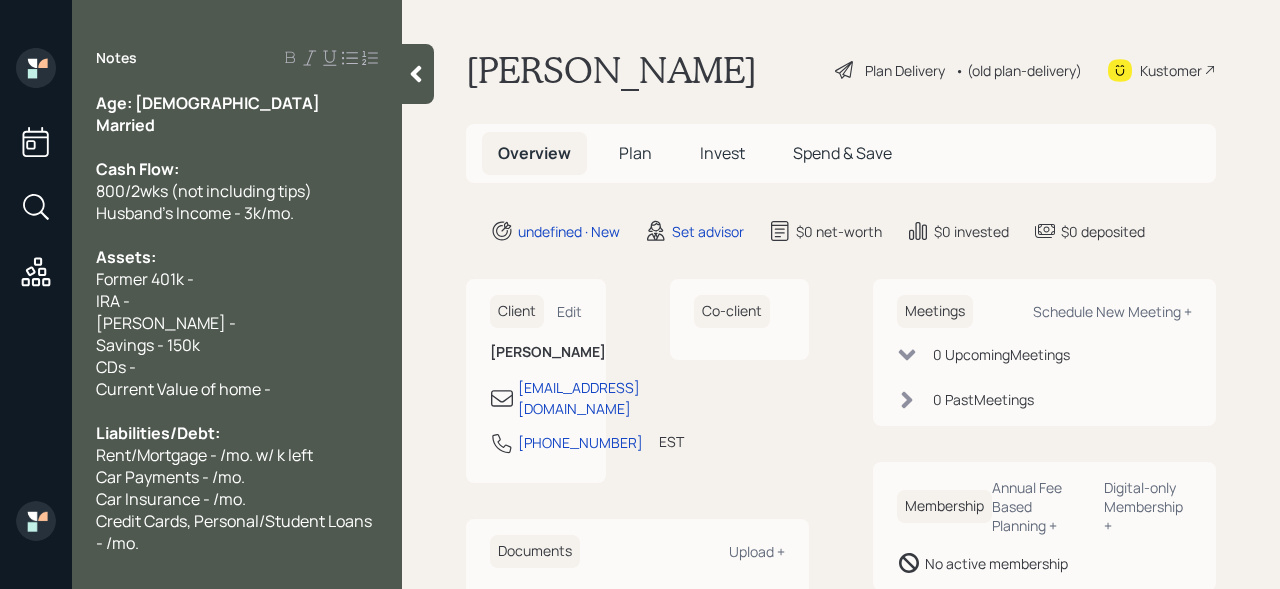 click on "Husband's Income - 3k/mo." at bounding box center [195, 213] 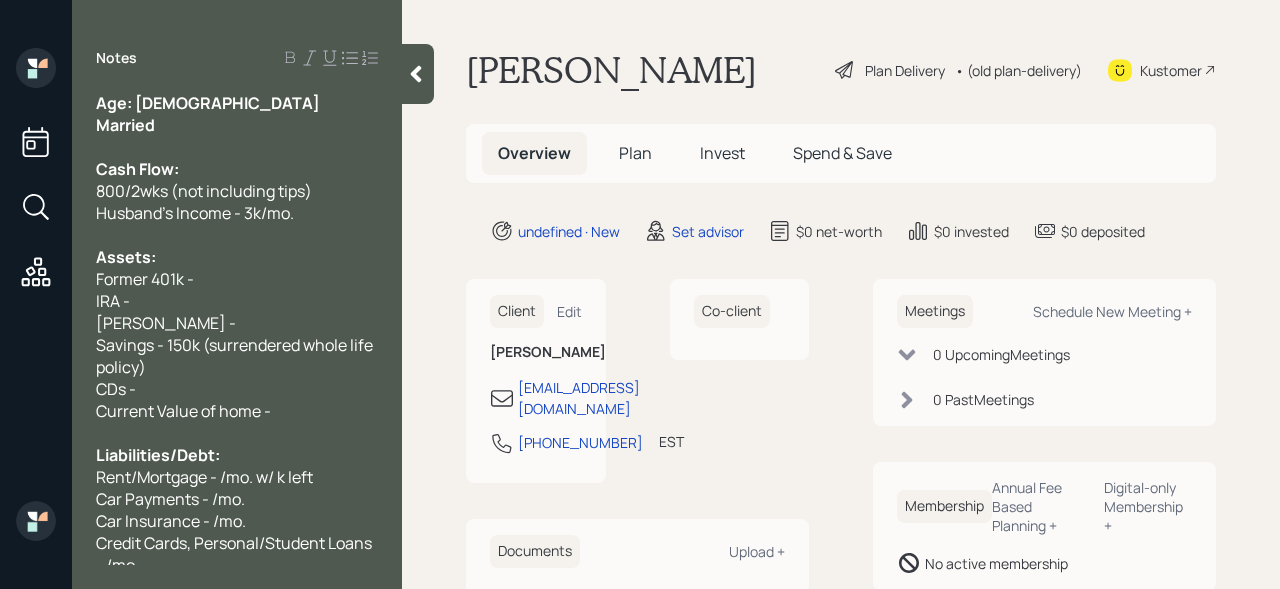 click on "Savings - 150k (surrendered whole life policy)" at bounding box center (236, 356) 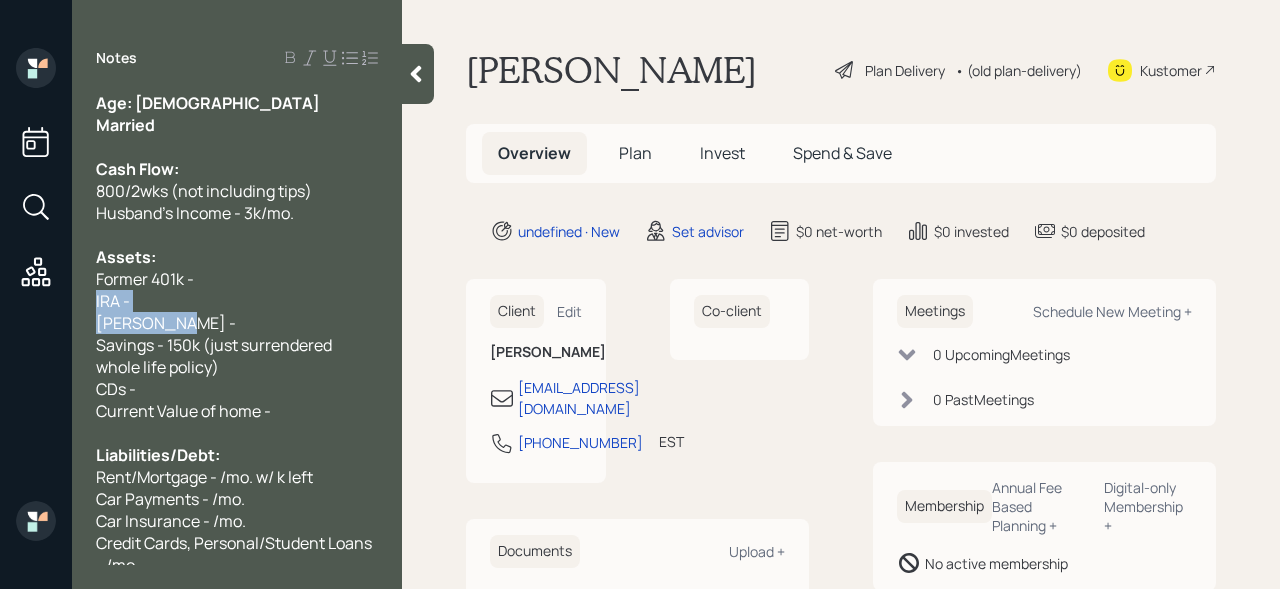 drag, startPoint x: 169, startPoint y: 317, endPoint x: 79, endPoint y: 298, distance: 91.983696 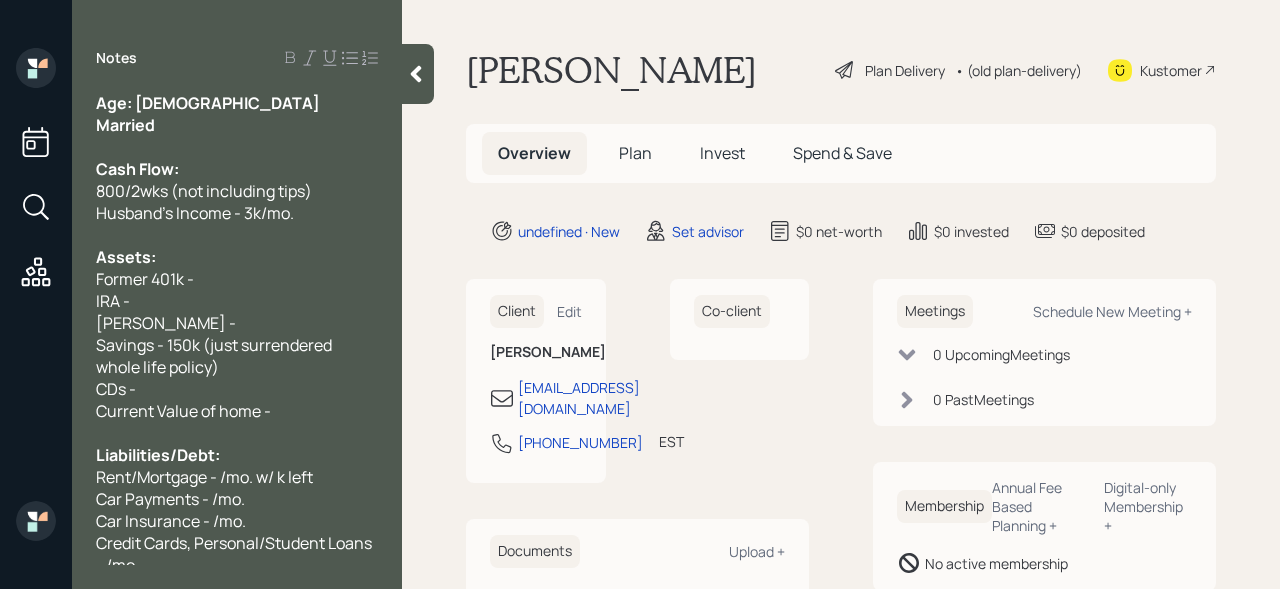 click on "Former 401k -" at bounding box center (145, 279) 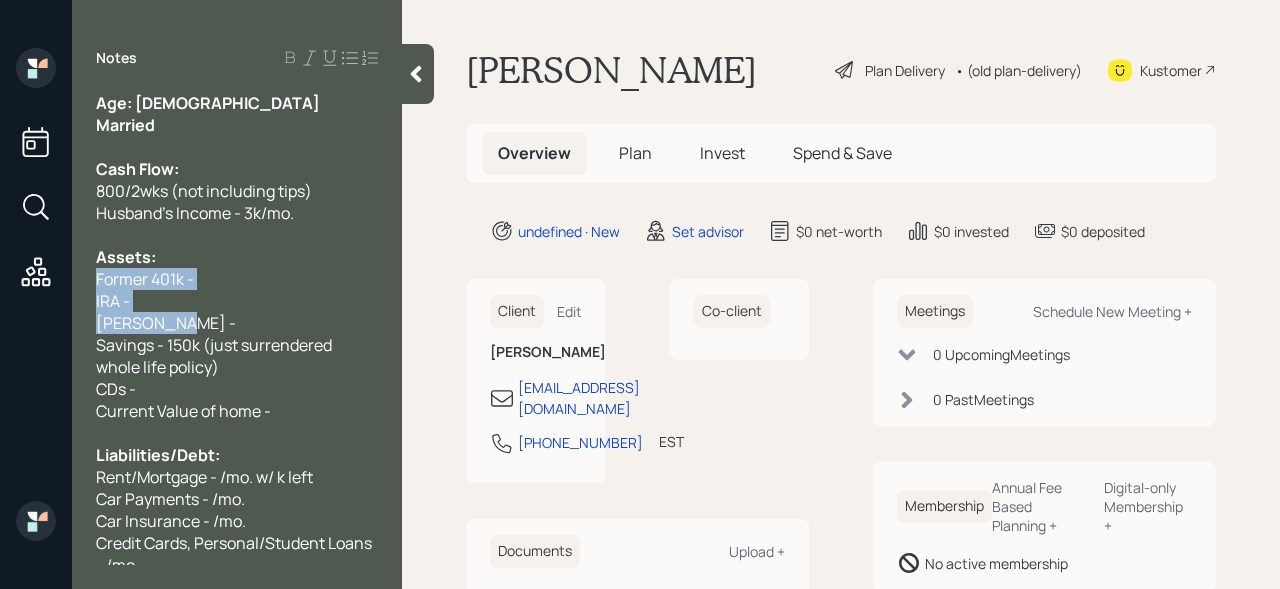 drag, startPoint x: 176, startPoint y: 319, endPoint x: 95, endPoint y: 280, distance: 89.89995 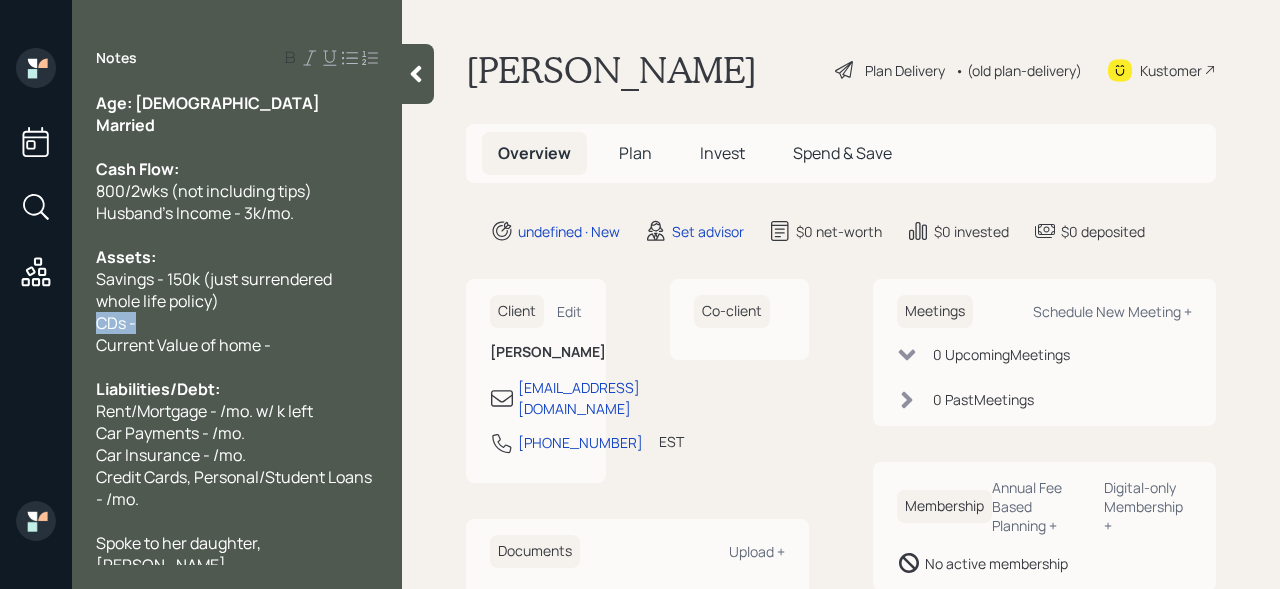 drag, startPoint x: 239, startPoint y: 332, endPoint x: 0, endPoint y: 332, distance: 239 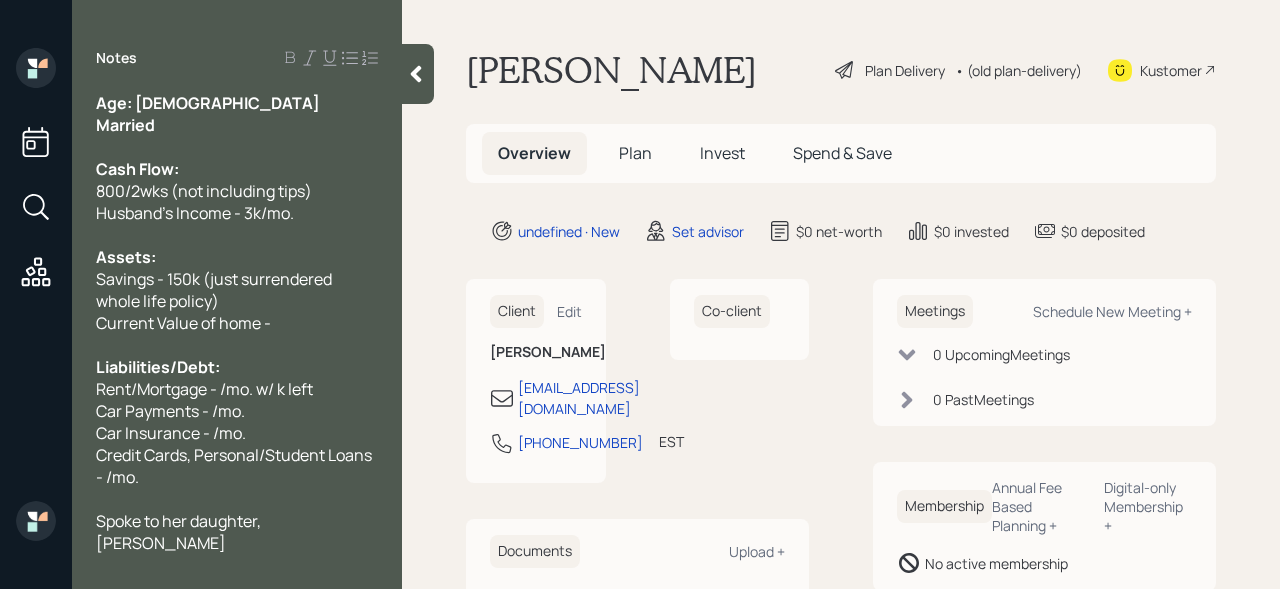 click at bounding box center (237, 345) 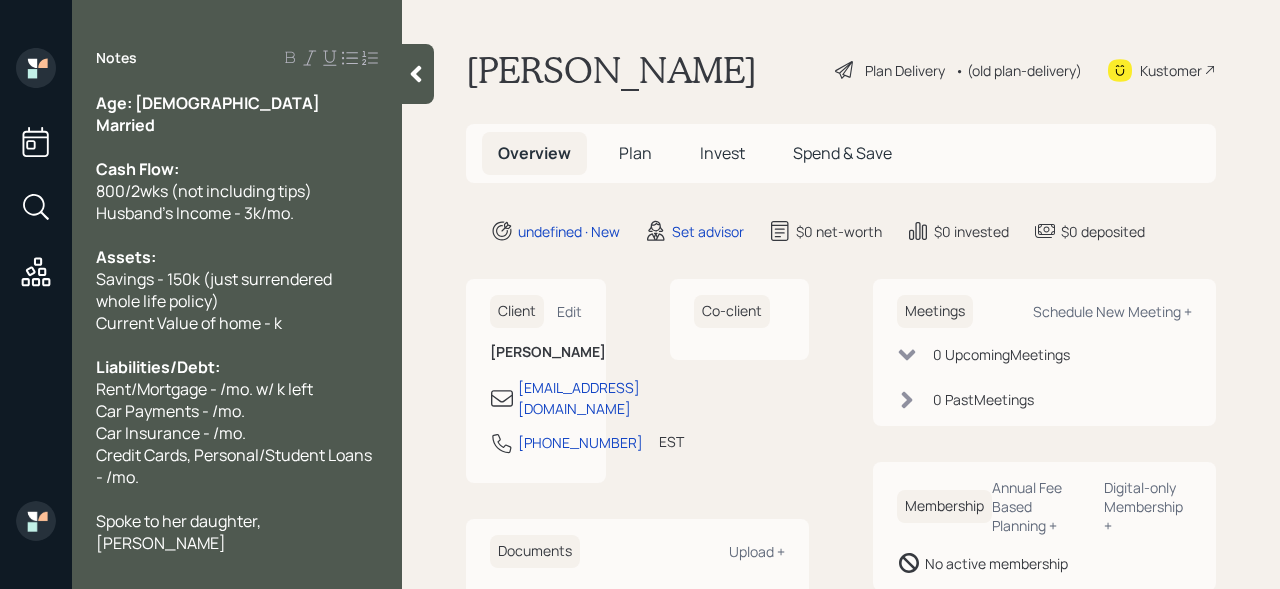 click at bounding box center [237, 345] 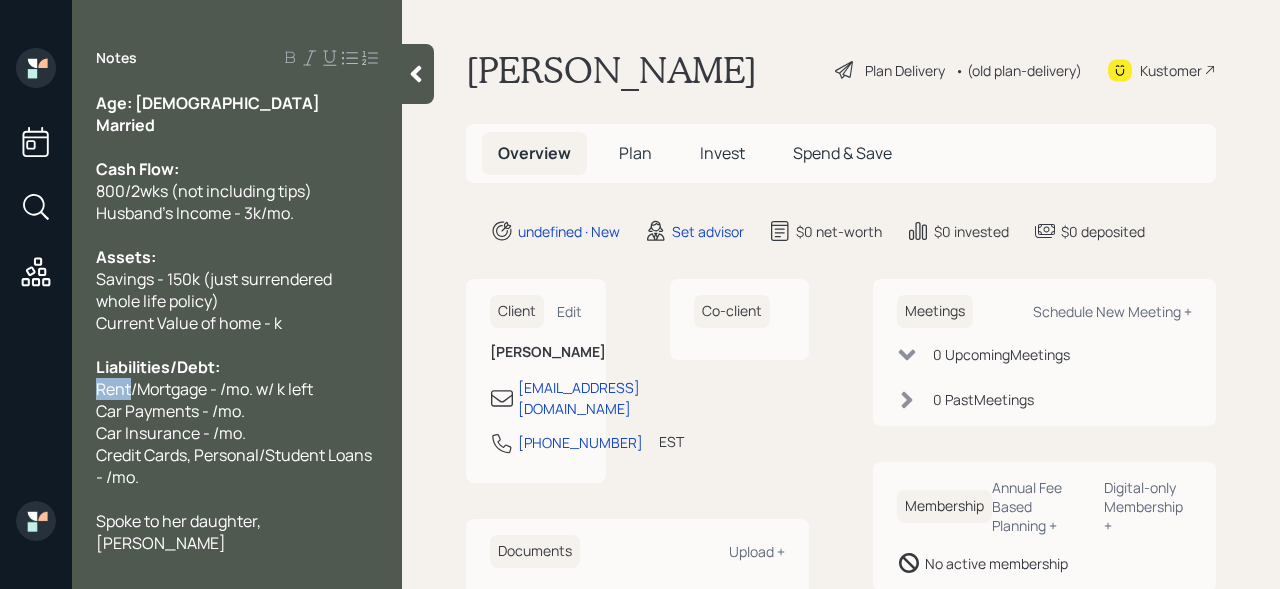 drag, startPoint x: 134, startPoint y: 386, endPoint x: 15, endPoint y: 386, distance: 119 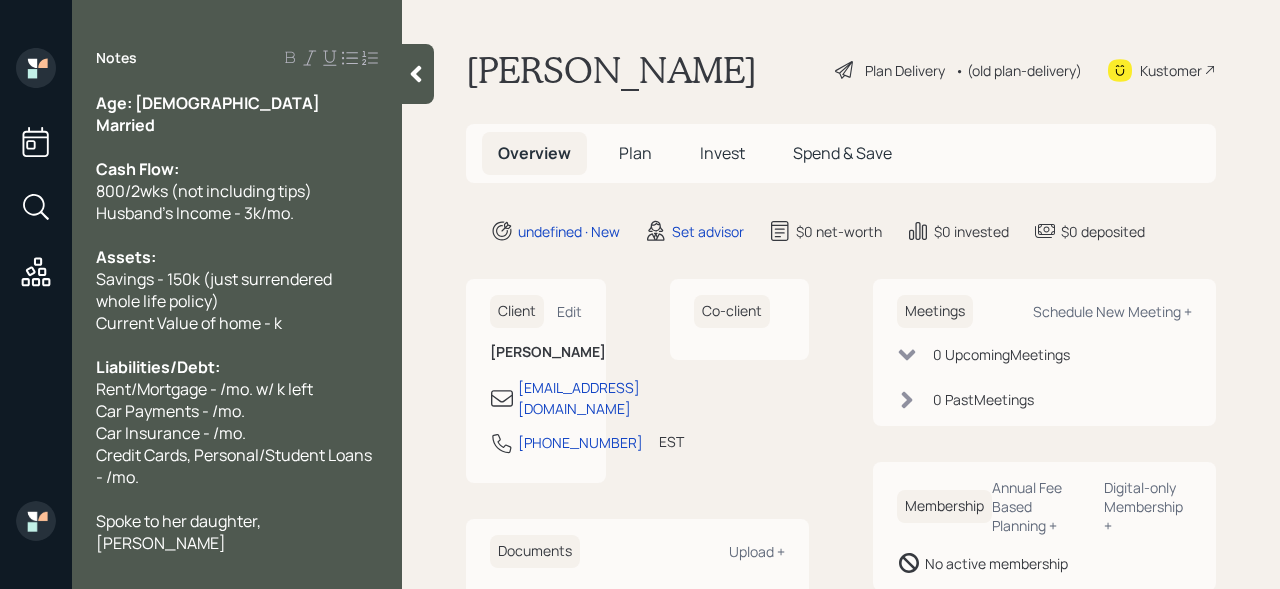 click on "Rent/Mortgage - /mo. w/ k left" at bounding box center (204, 389) 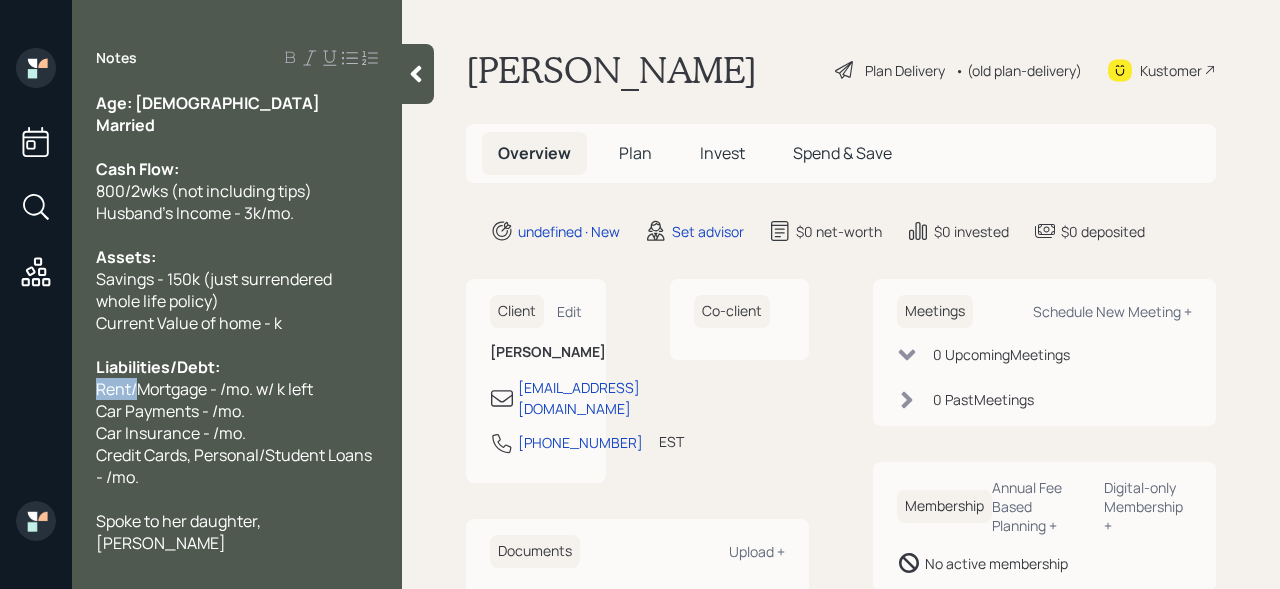 drag, startPoint x: 143, startPoint y: 383, endPoint x: 42, endPoint y: 383, distance: 101 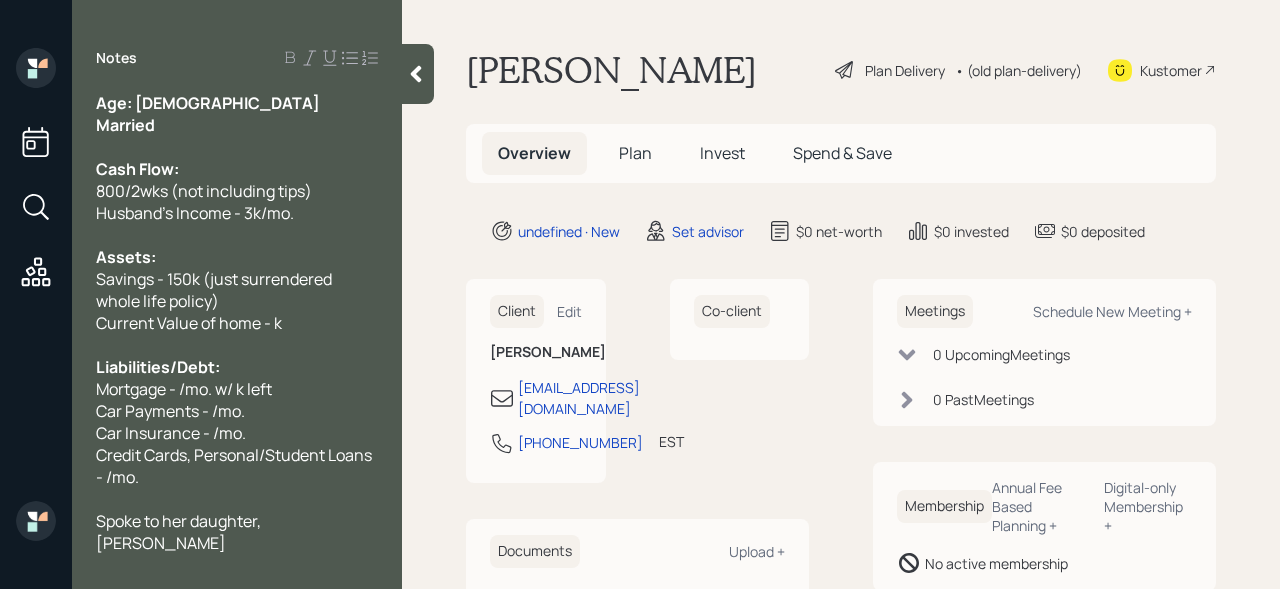 click on "Mortgage - /mo. w/ k left" at bounding box center (184, 389) 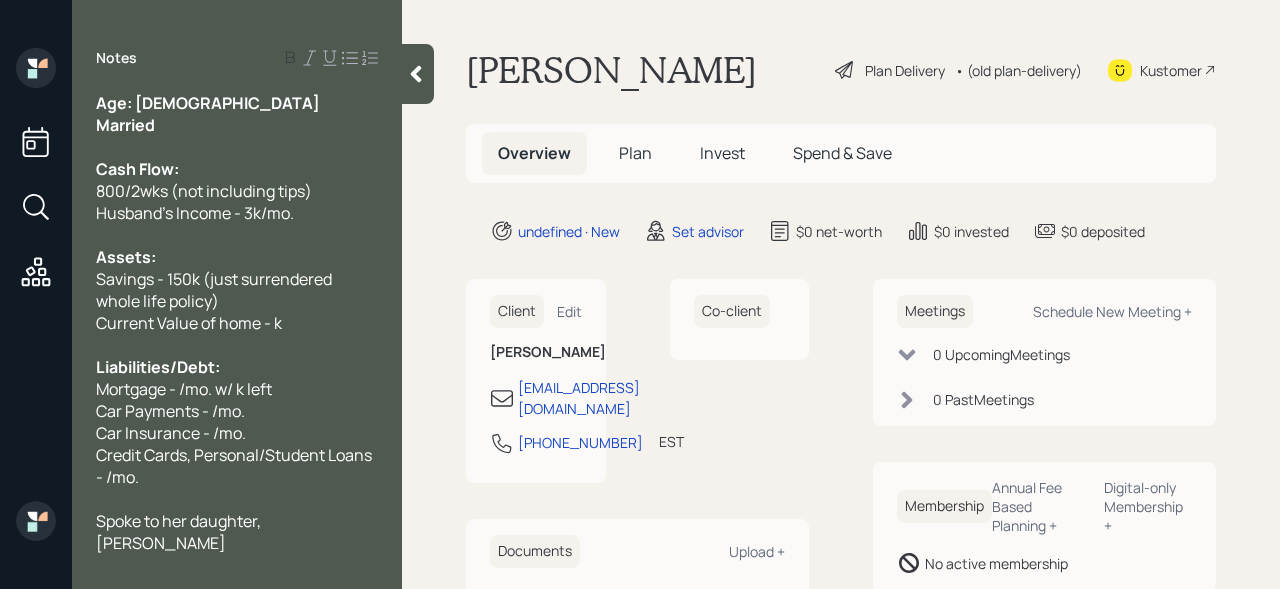 click on "Mortgage - /mo. w/ k left" at bounding box center [184, 389] 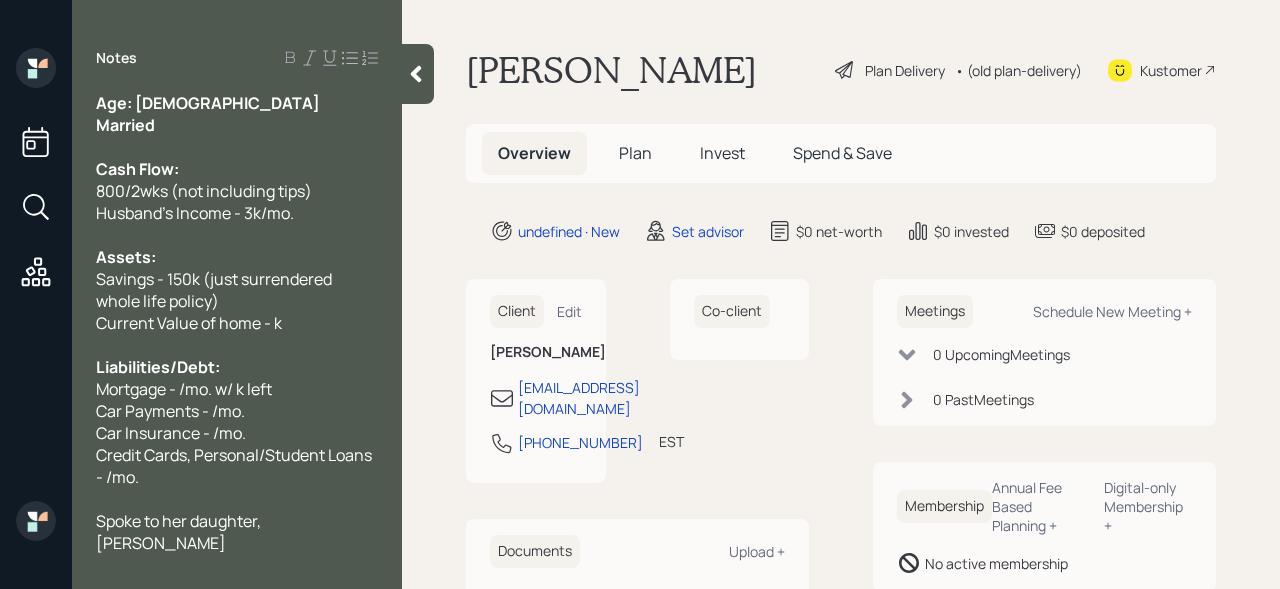 click on "Mortgage - /mo. w/ k left" at bounding box center [184, 389] 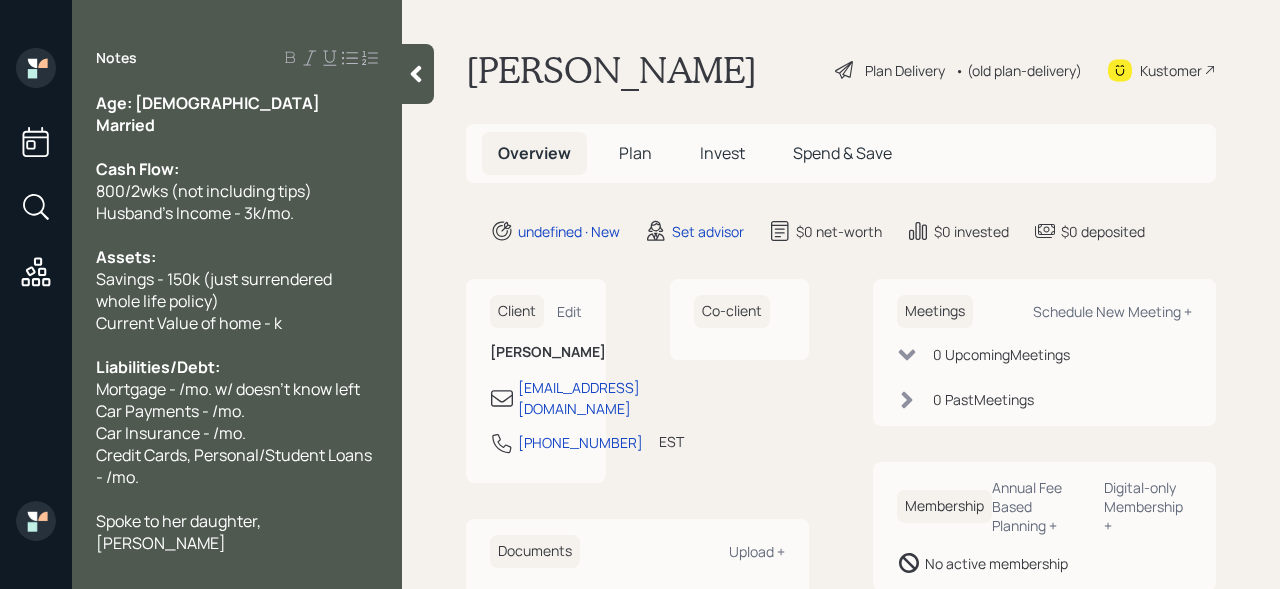 click on "Mortgage - /mo. w/ doesn't know left" at bounding box center (228, 389) 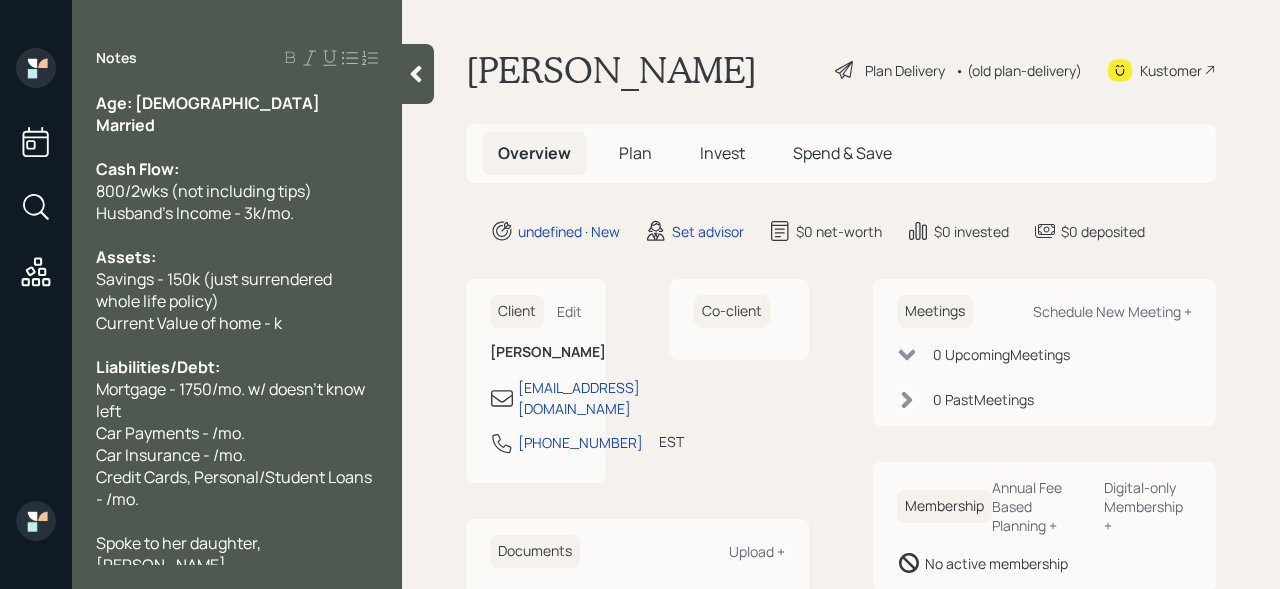 click at bounding box center (237, 521) 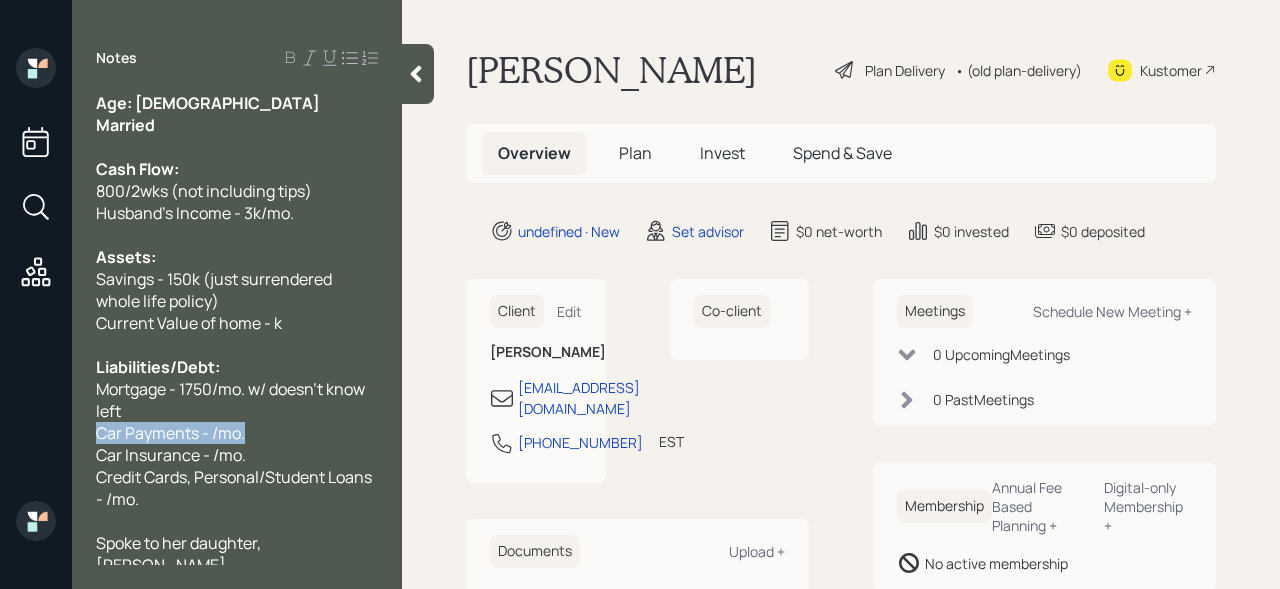 drag, startPoint x: 266, startPoint y: 425, endPoint x: 0, endPoint y: 424, distance: 266.0019 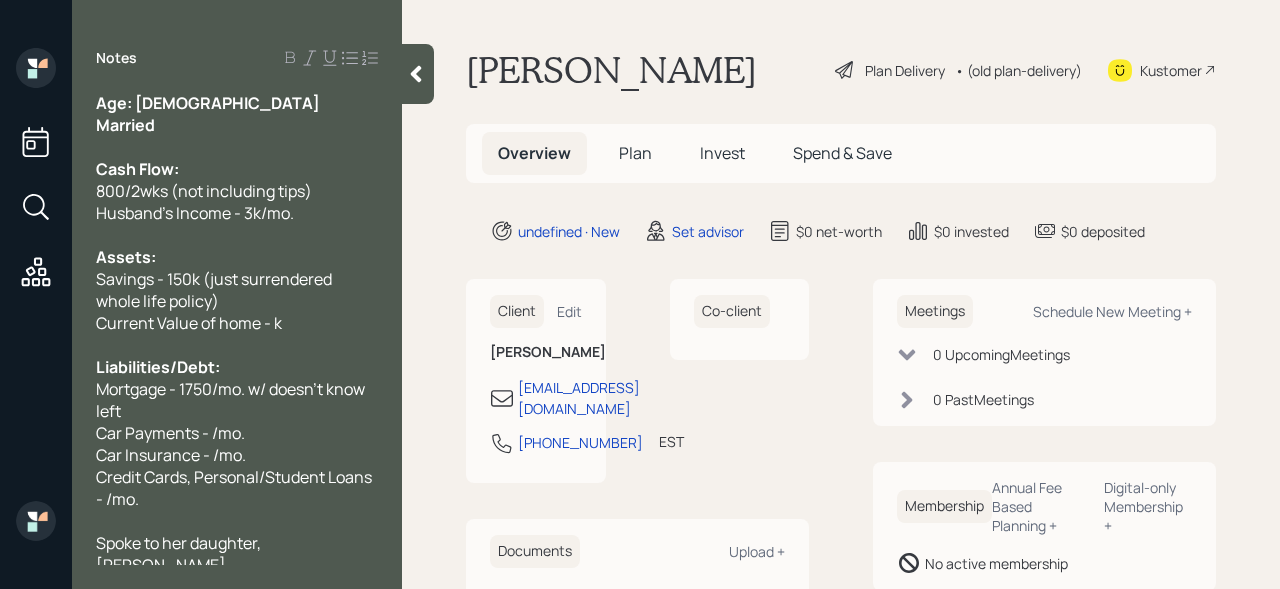 click on "Car Payments - /mo." at bounding box center [237, 433] 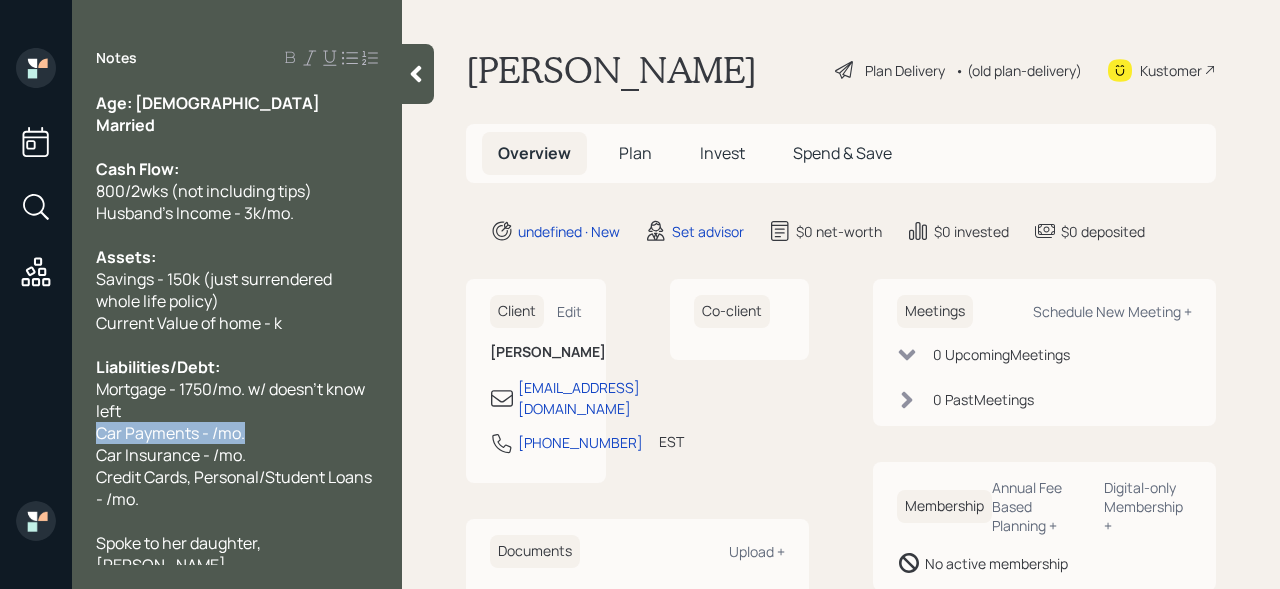 drag, startPoint x: 272, startPoint y: 426, endPoint x: 0, endPoint y: 426, distance: 272 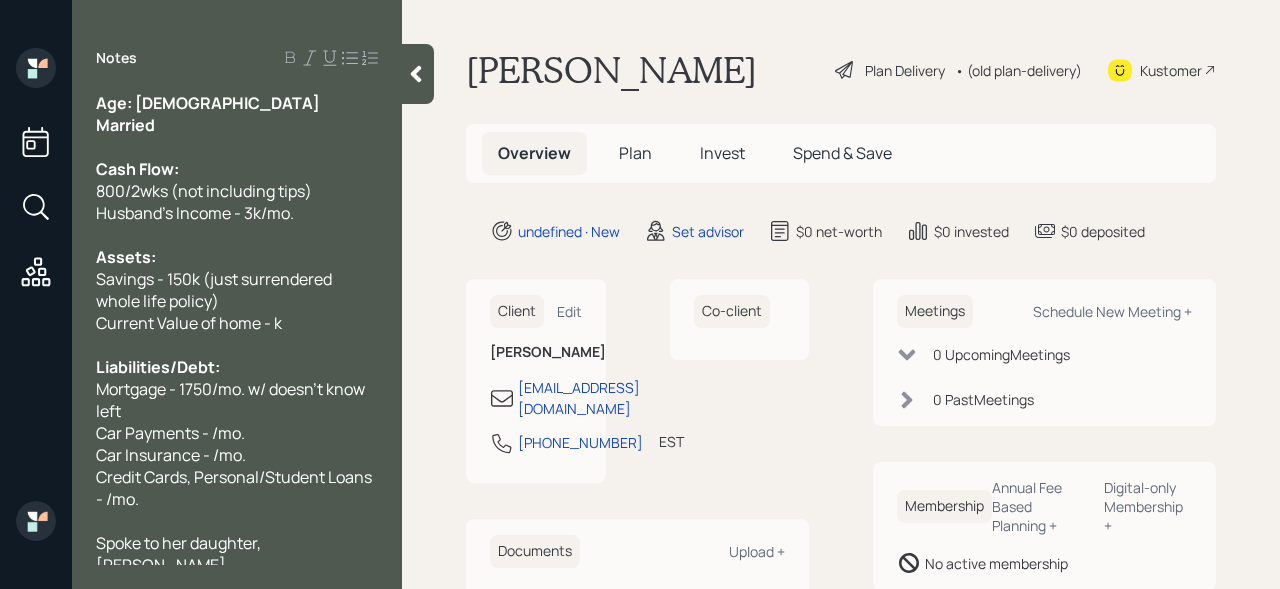 click on "Car Insurance - /mo." at bounding box center [171, 455] 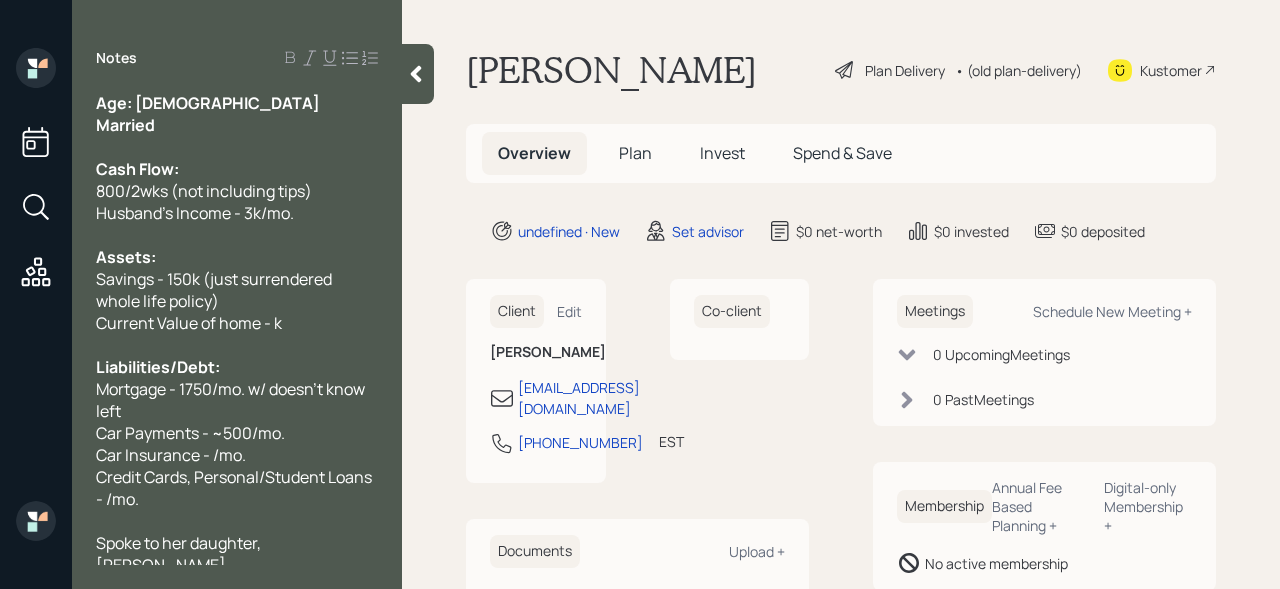 click on "Car Insurance - /mo." at bounding box center (237, 455) 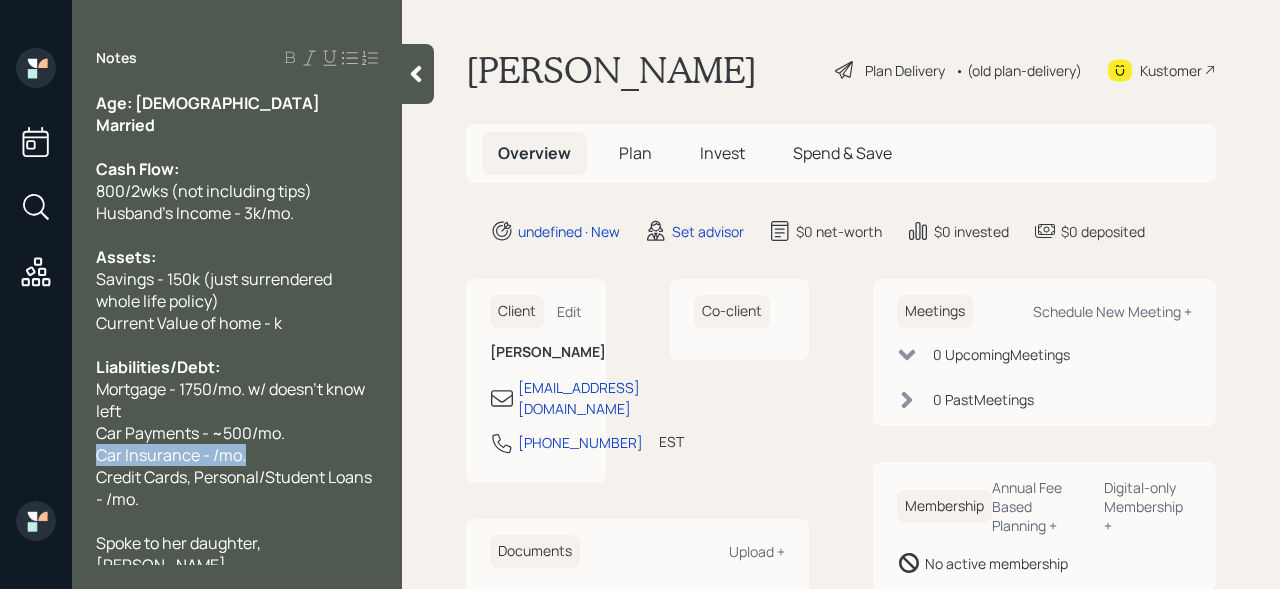 drag, startPoint x: 312, startPoint y: 455, endPoint x: 0, endPoint y: 455, distance: 312 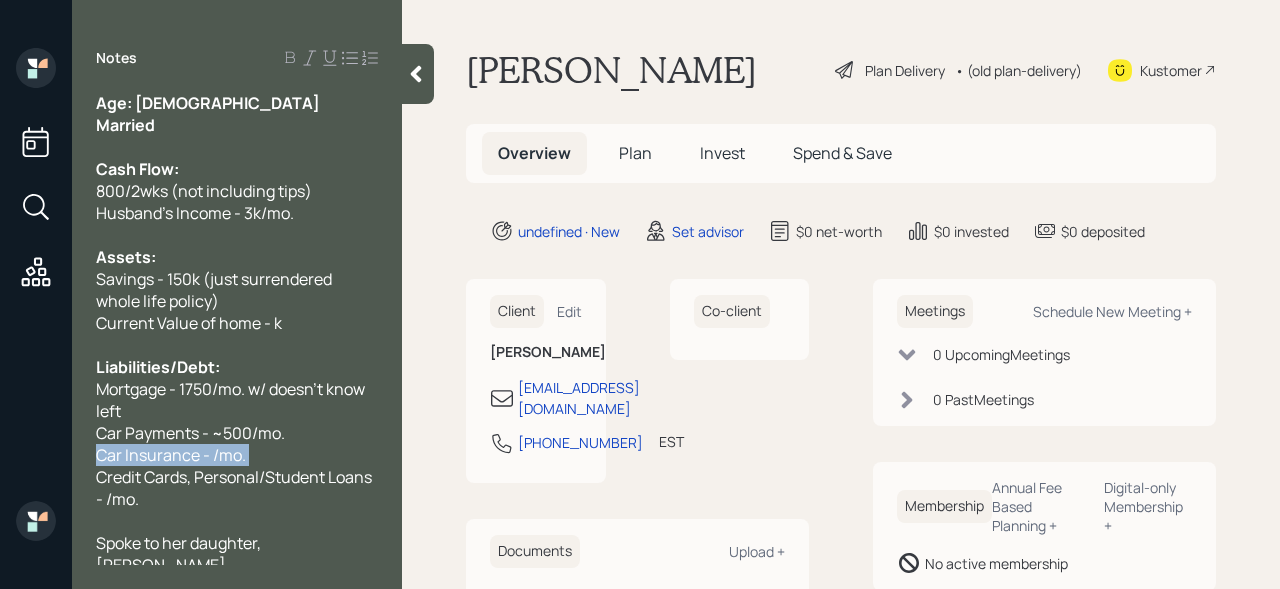 click on "Car Insurance - /mo." at bounding box center (171, 455) 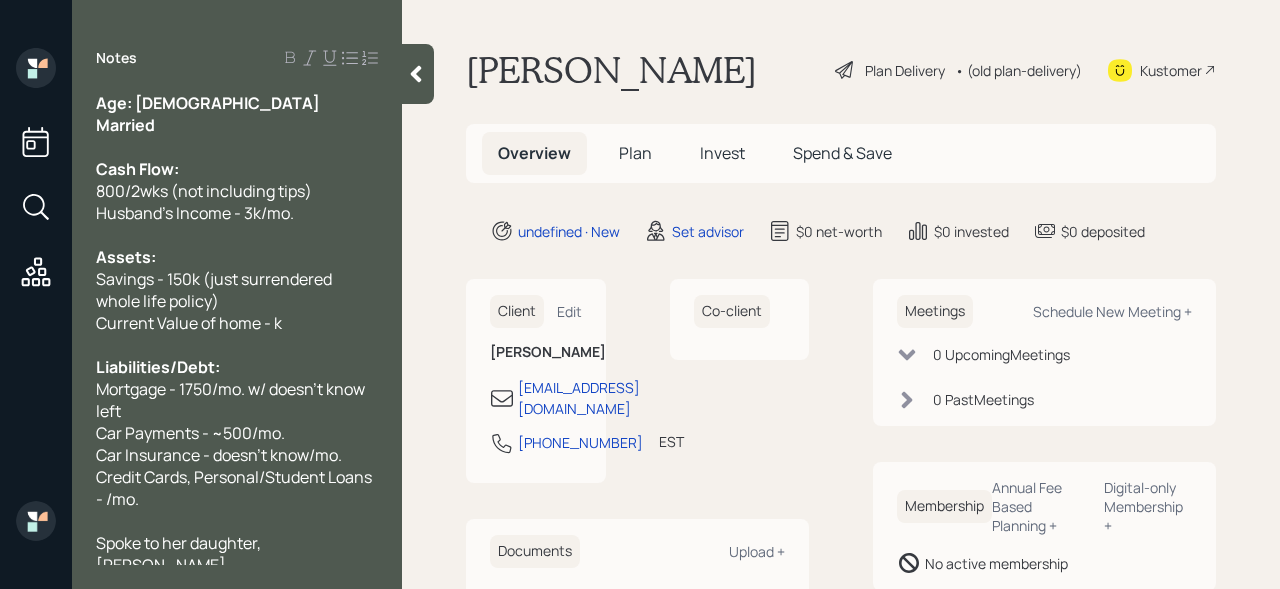 click on "Credit Cards, Personal/Student Loans - /mo." at bounding box center [235, 488] 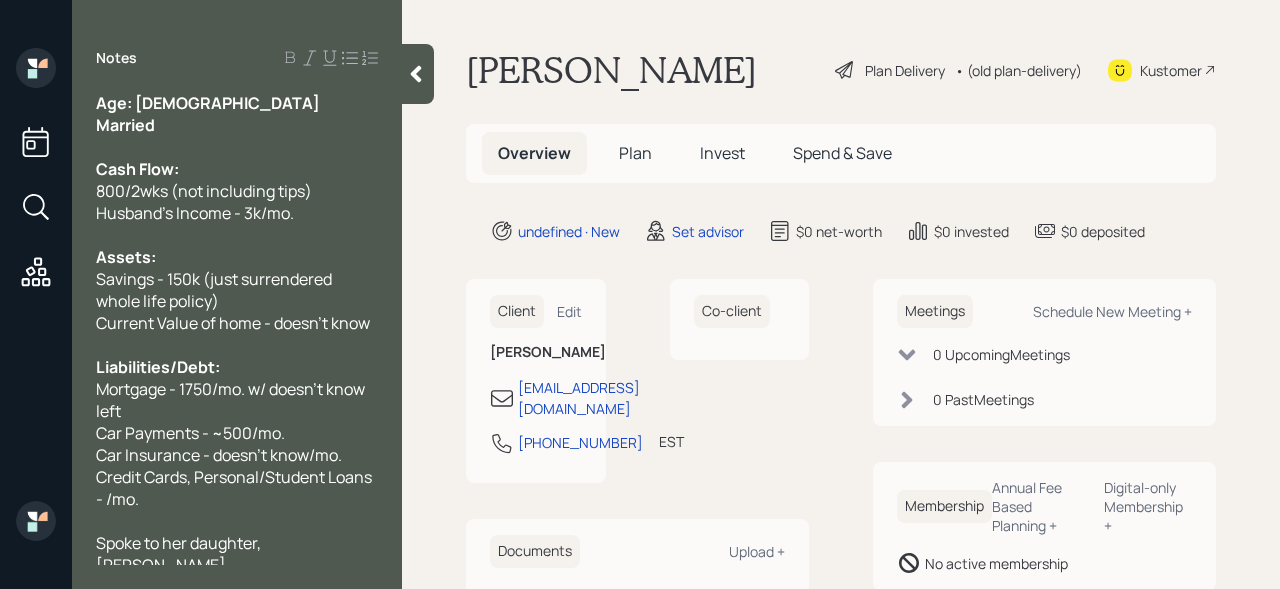 click on "Credit Cards, Personal/Student Loans - /mo." at bounding box center [235, 488] 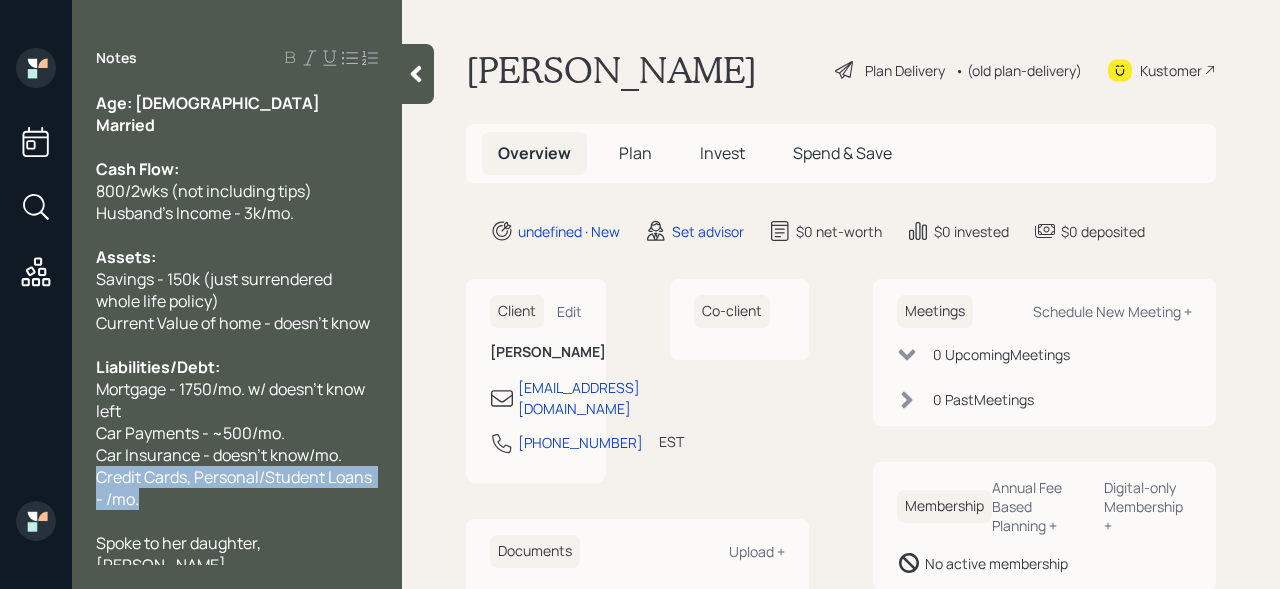 drag, startPoint x: 246, startPoint y: 494, endPoint x: 48, endPoint y: 473, distance: 199.11052 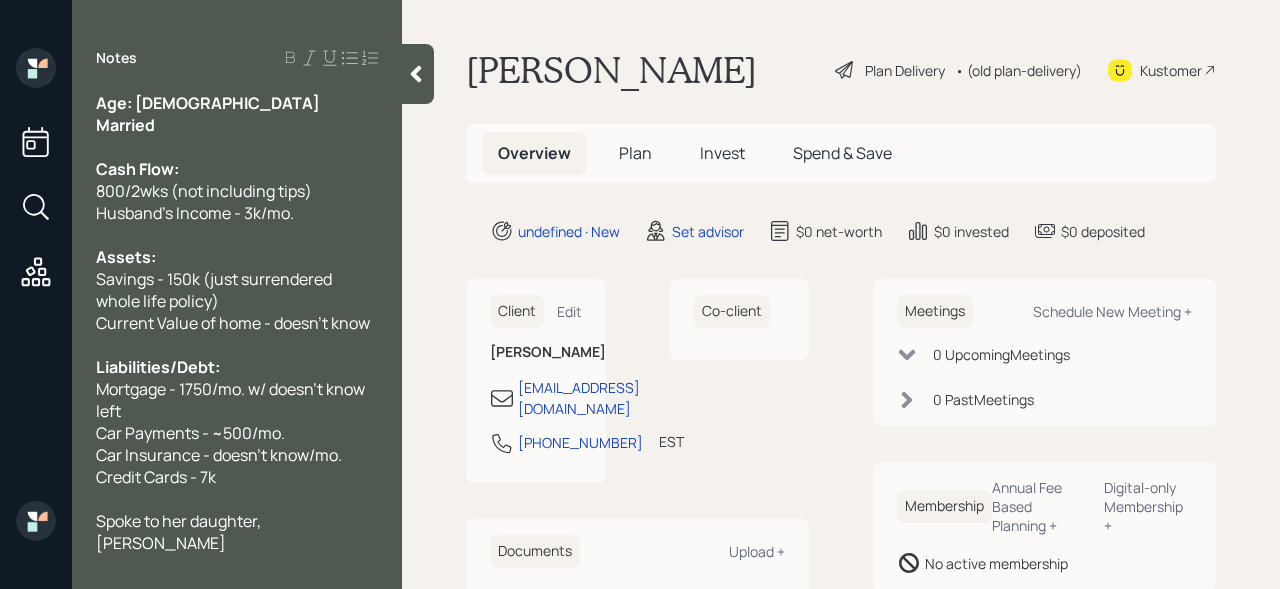 scroll, scrollTop: 10, scrollLeft: 0, axis: vertical 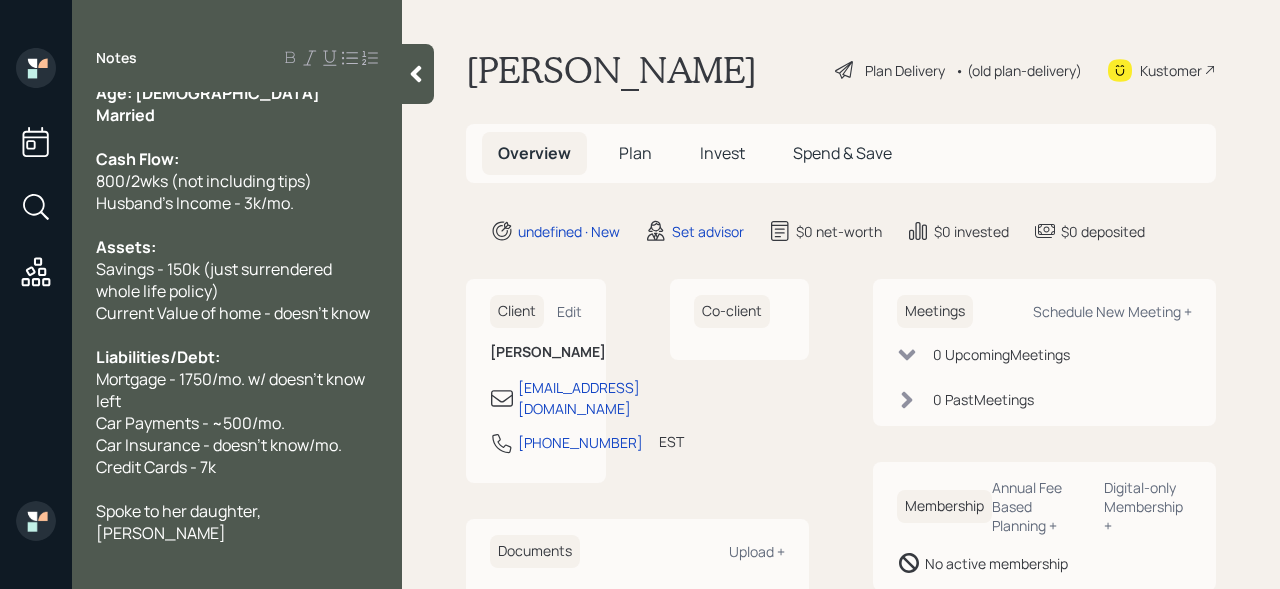 click on "Car Payments - ~500/mo." at bounding box center (190, 423) 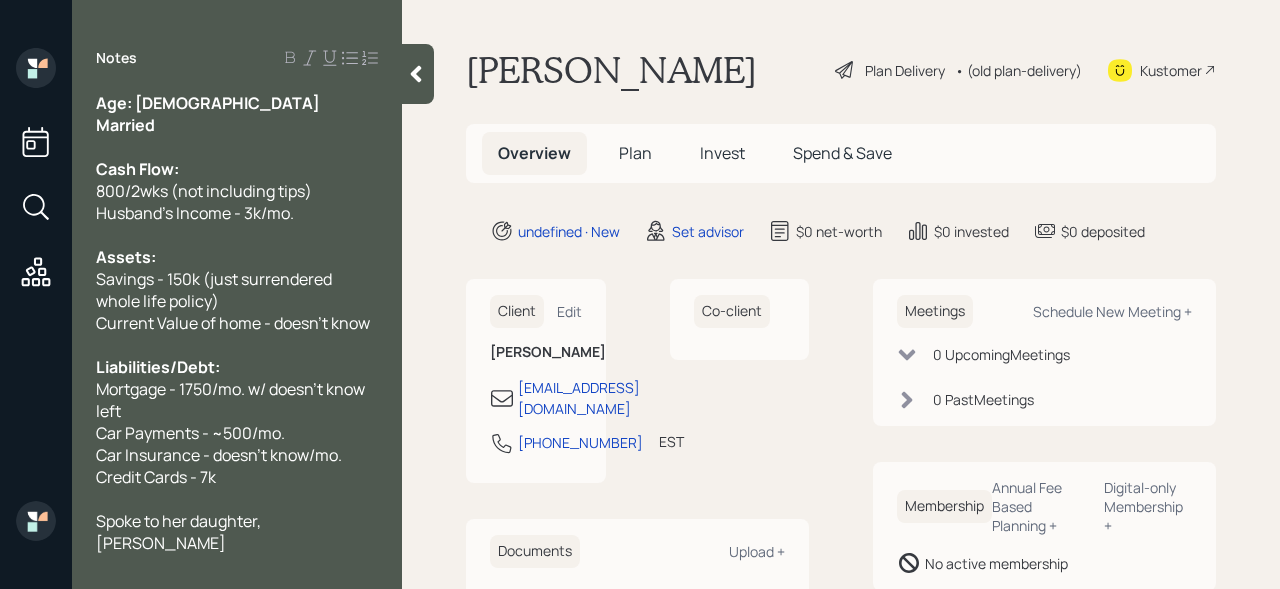 click 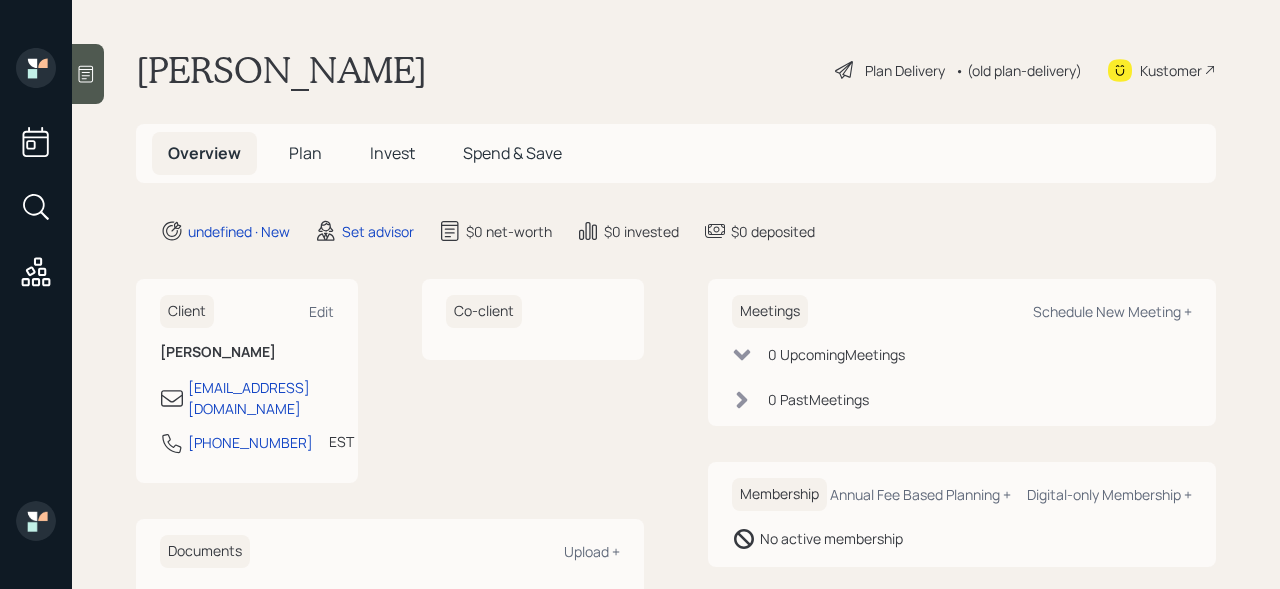scroll, scrollTop: 40, scrollLeft: 0, axis: vertical 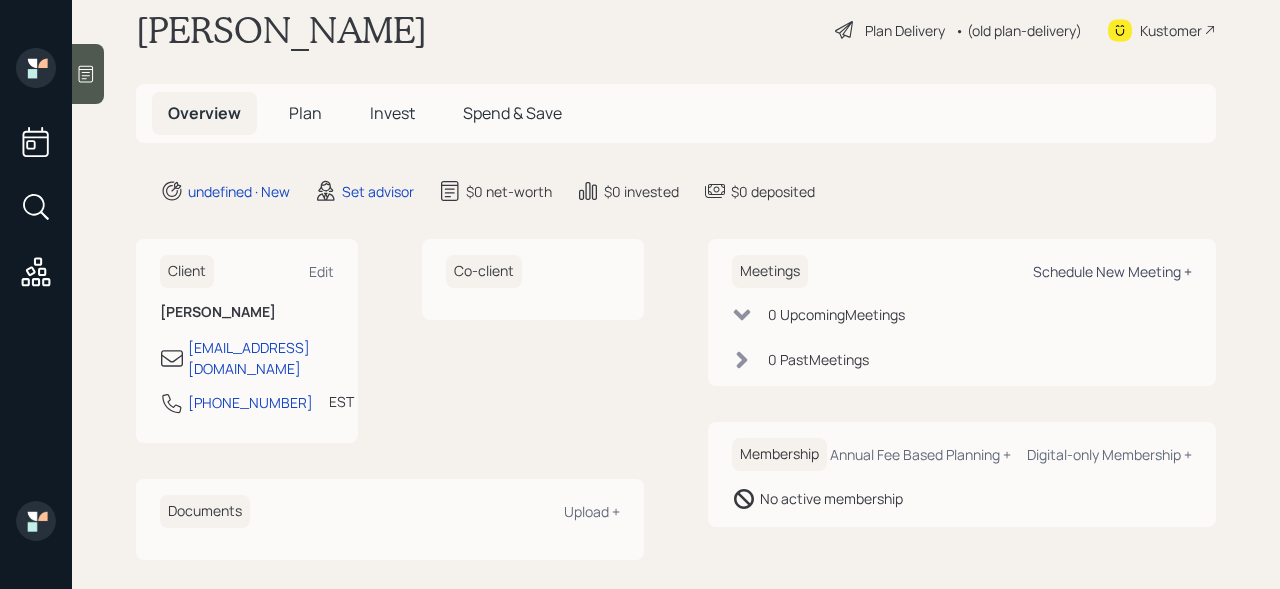 click on "Schedule New Meeting +" at bounding box center (1112, 271) 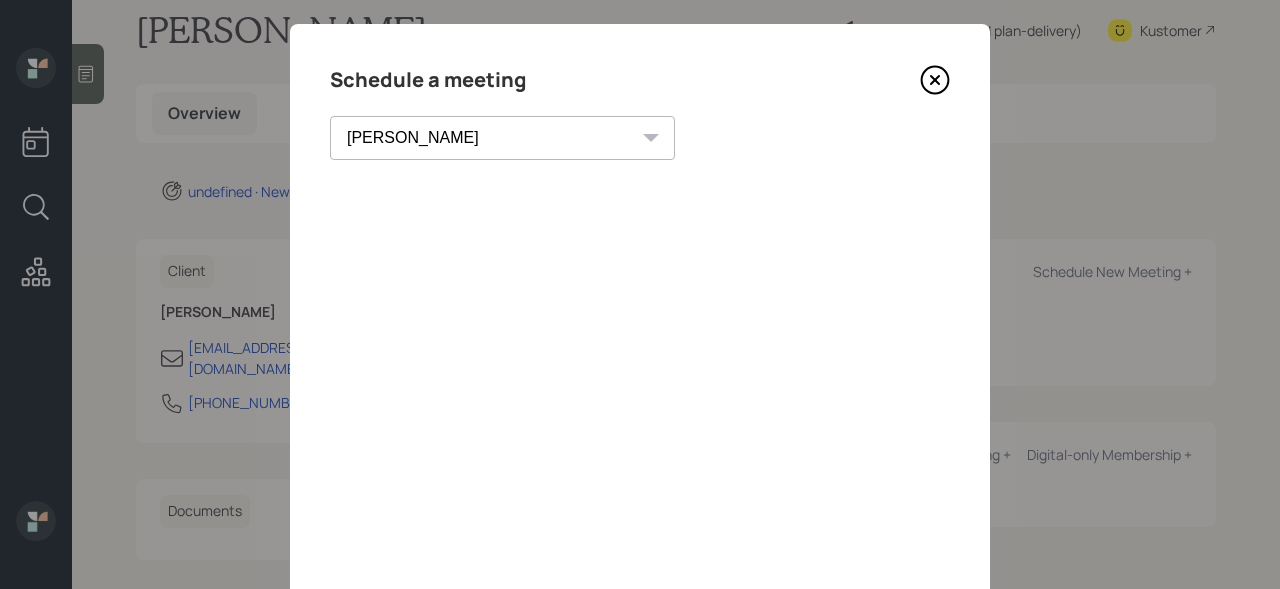 scroll, scrollTop: 24, scrollLeft: 0, axis: vertical 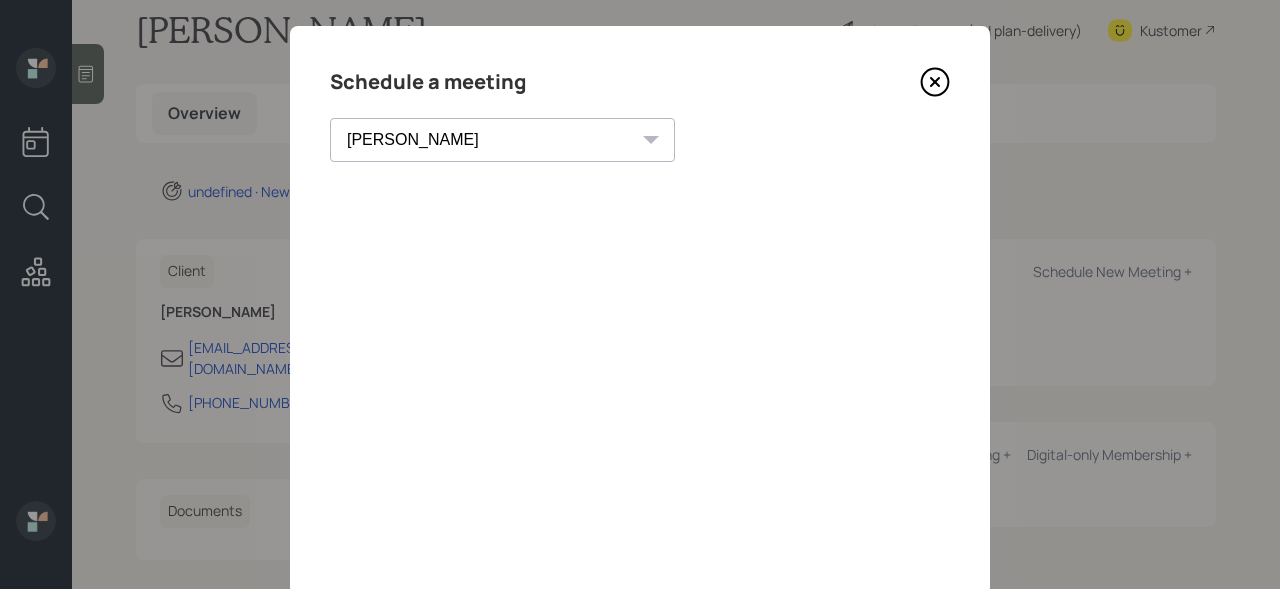 click 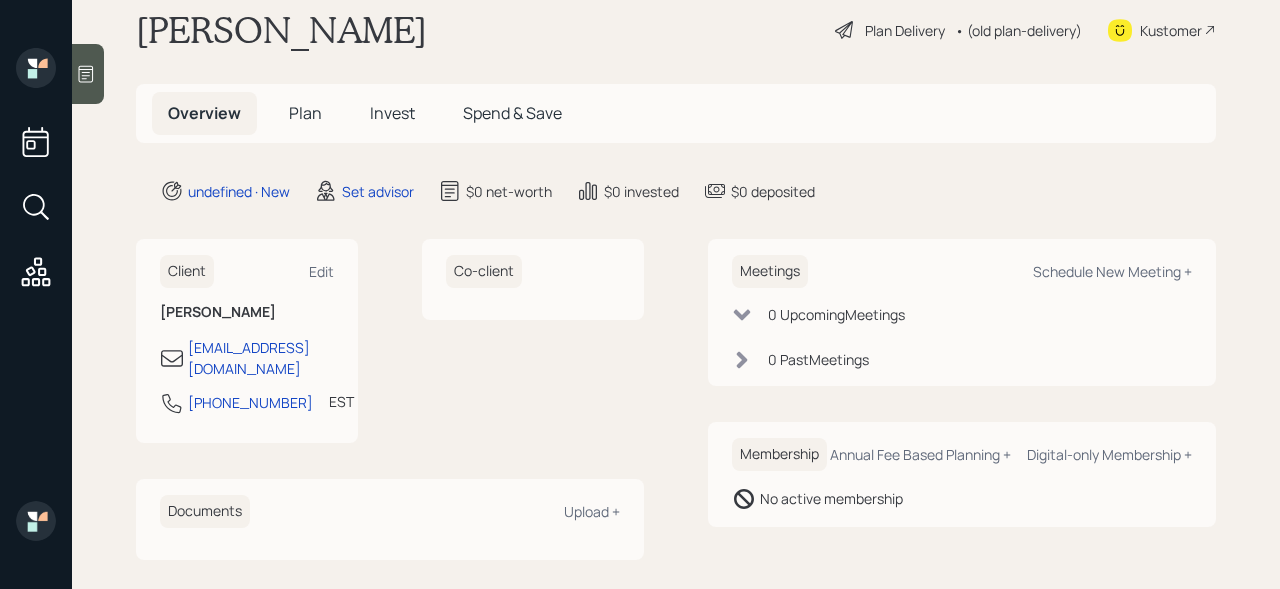 click at bounding box center [88, 74] 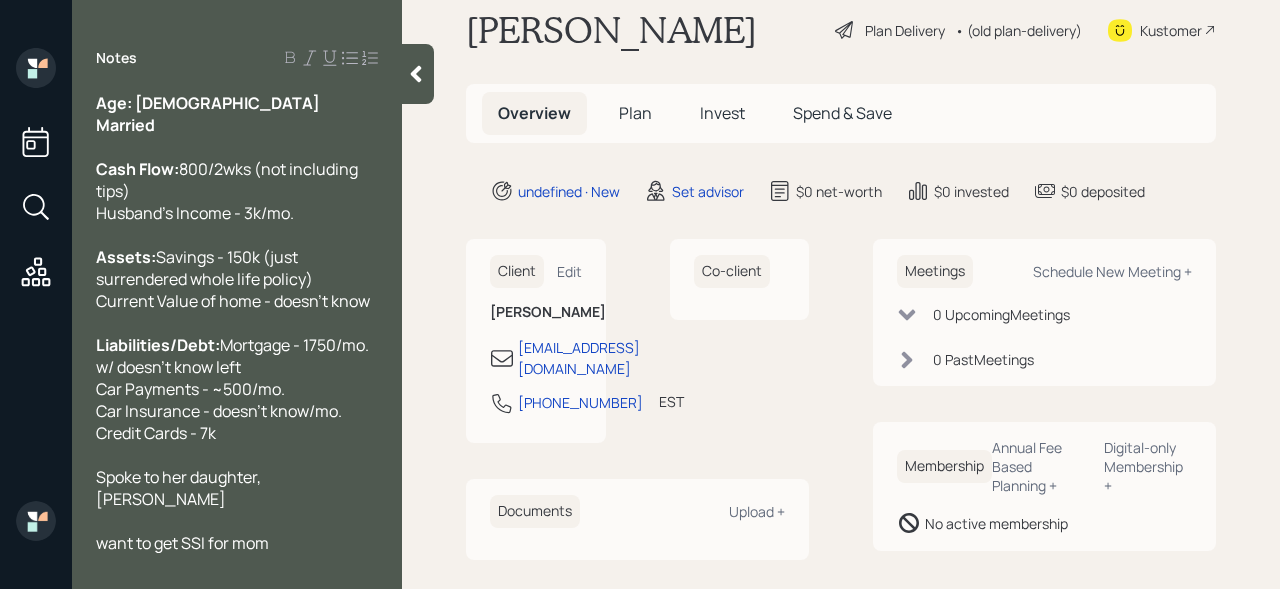 scroll, scrollTop: 10, scrollLeft: 0, axis: vertical 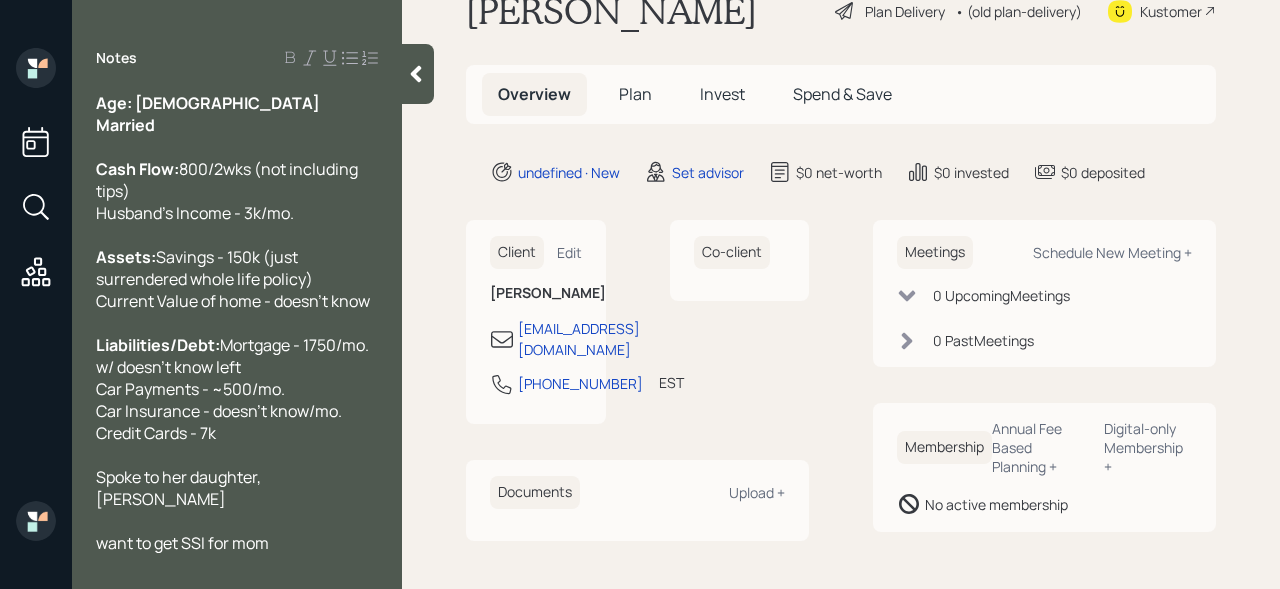 click on "Spoke to her daughter, [PERSON_NAME]" at bounding box center [180, 488] 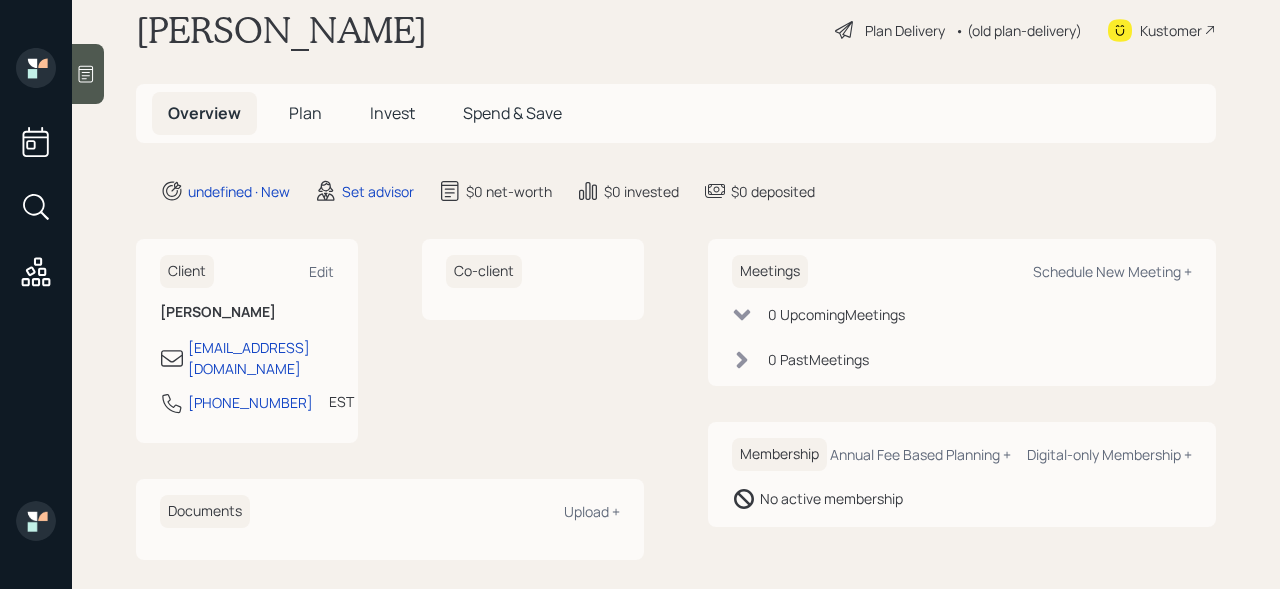click at bounding box center (88, 74) 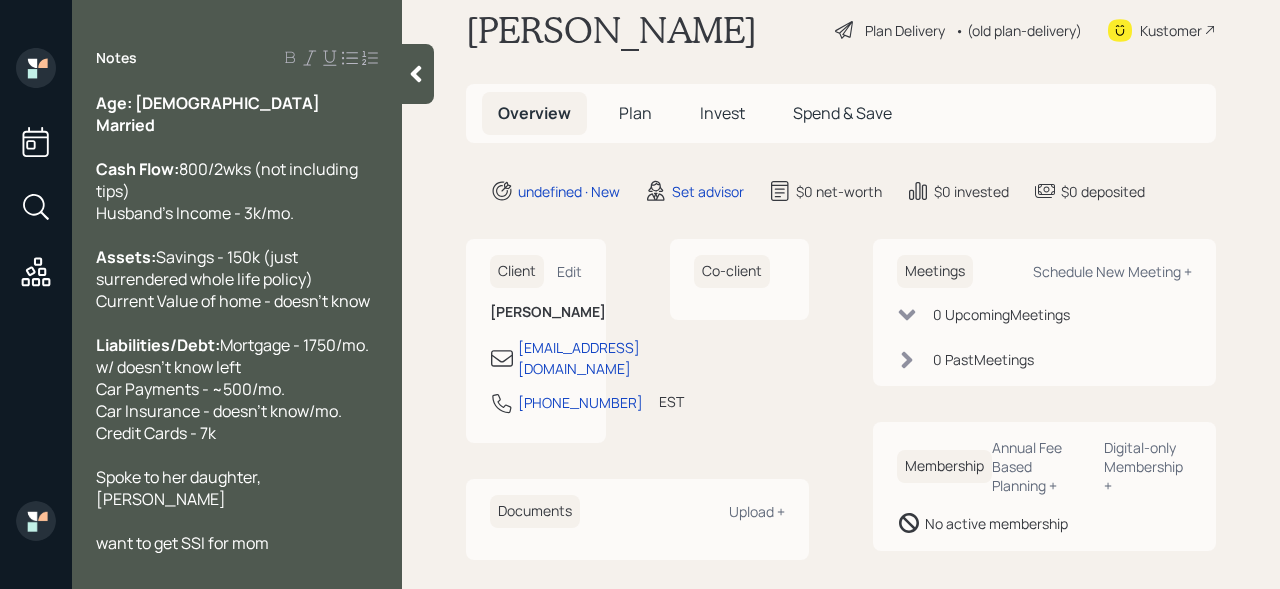 scroll, scrollTop: 79, scrollLeft: 0, axis: vertical 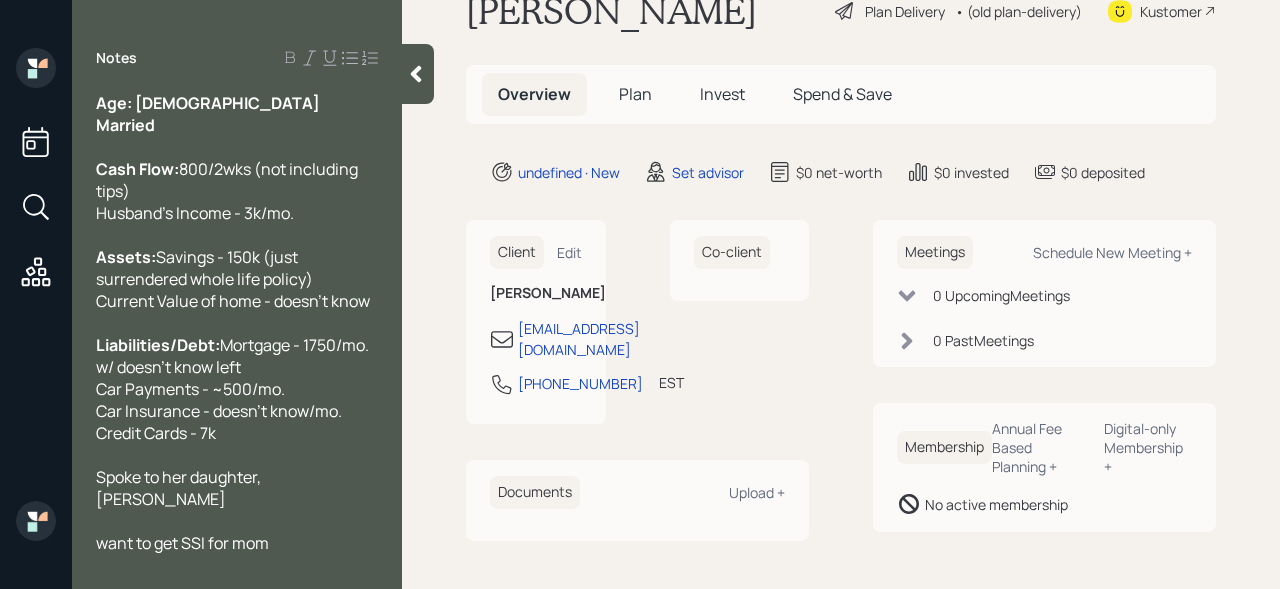 click on "Spoke to her daughter, [PERSON_NAME]" at bounding box center [237, 488] 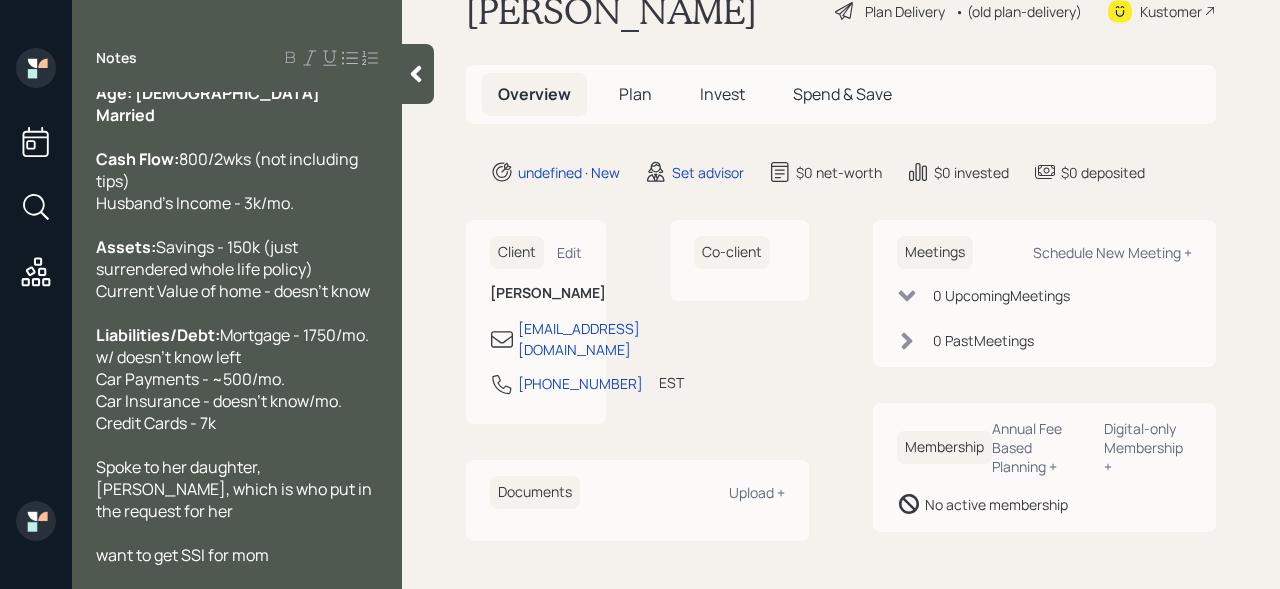 scroll, scrollTop: 11, scrollLeft: 0, axis: vertical 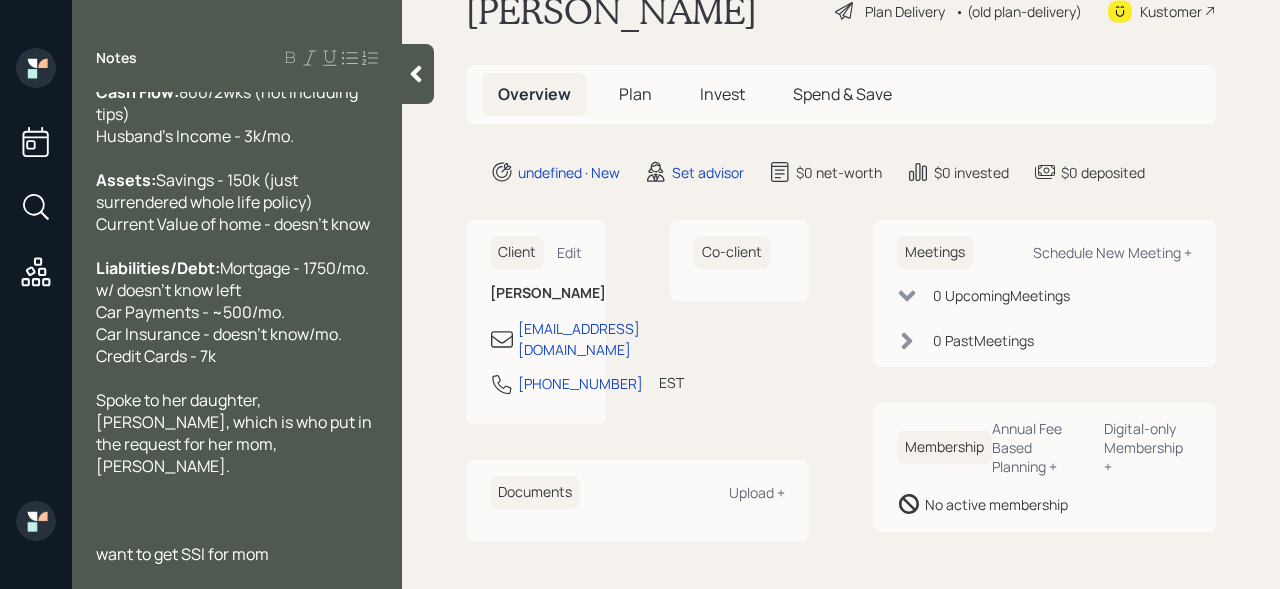 click at bounding box center (237, 532) 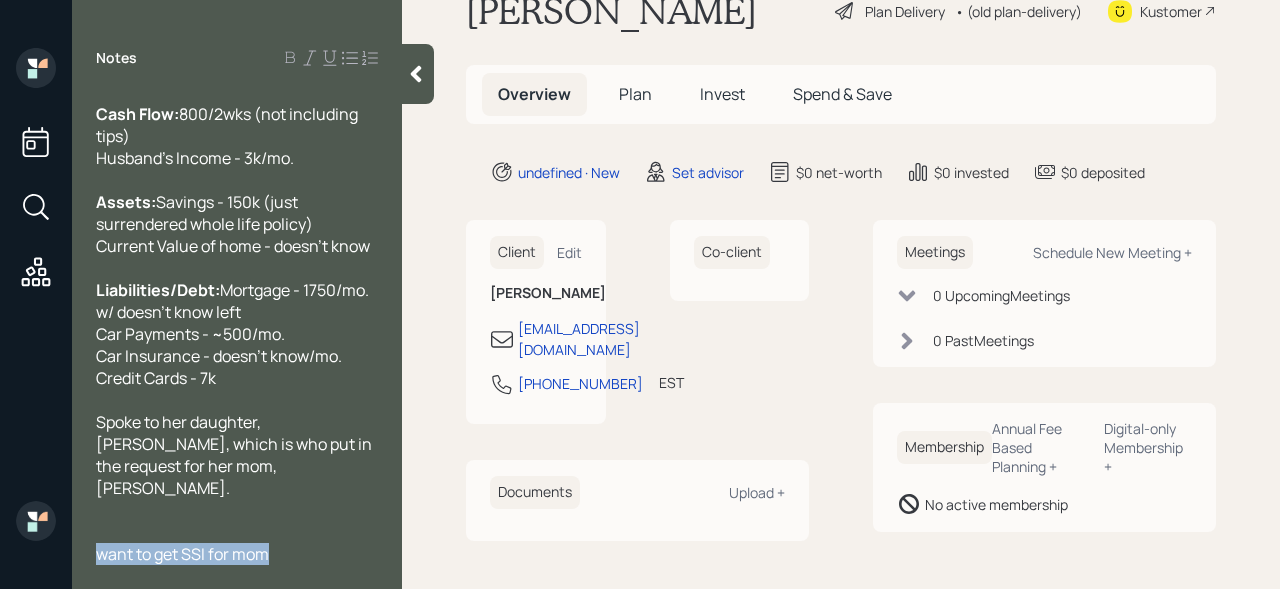 drag, startPoint x: 273, startPoint y: 549, endPoint x: 0, endPoint y: 549, distance: 273 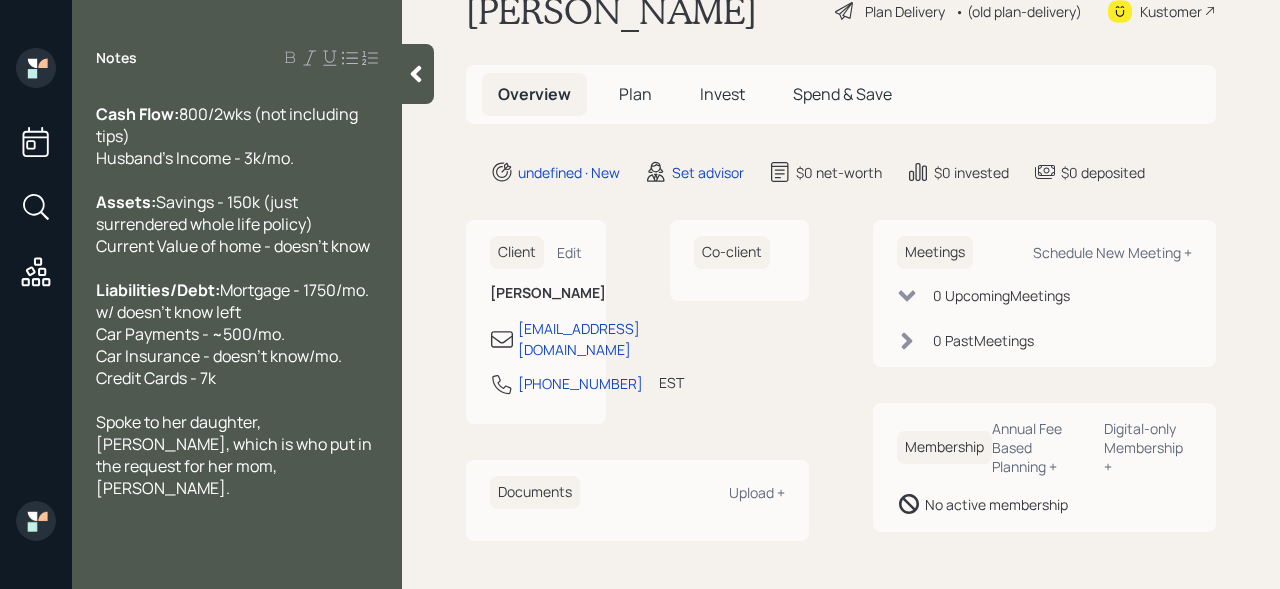 click on "Spoke to her daughter, [PERSON_NAME], which is who put in the request for her mom, [PERSON_NAME]." at bounding box center [237, 455] 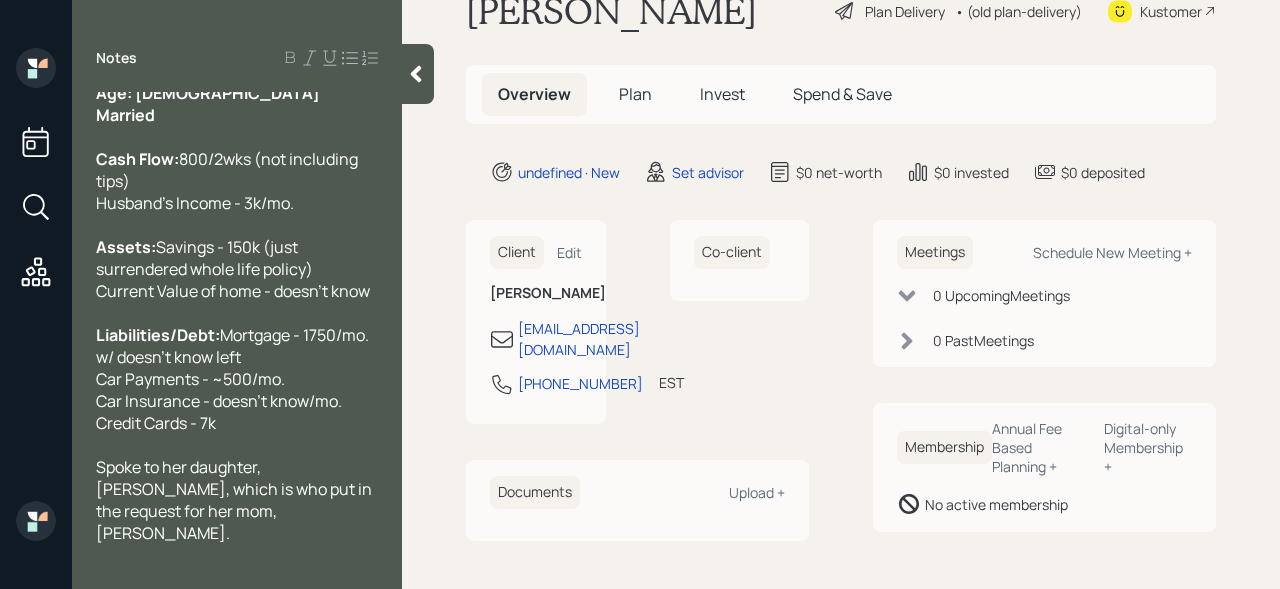 scroll, scrollTop: 0, scrollLeft: 0, axis: both 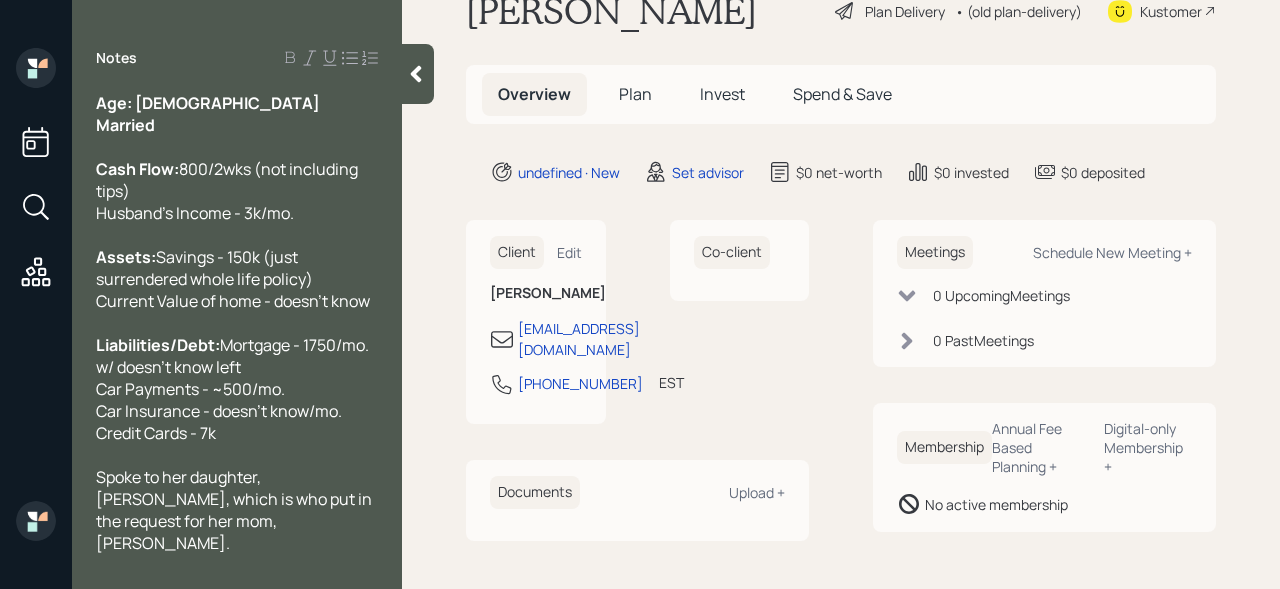 click on "800/2wks (not including tips)
Husband's Income - 3k/mo." at bounding box center [228, 191] 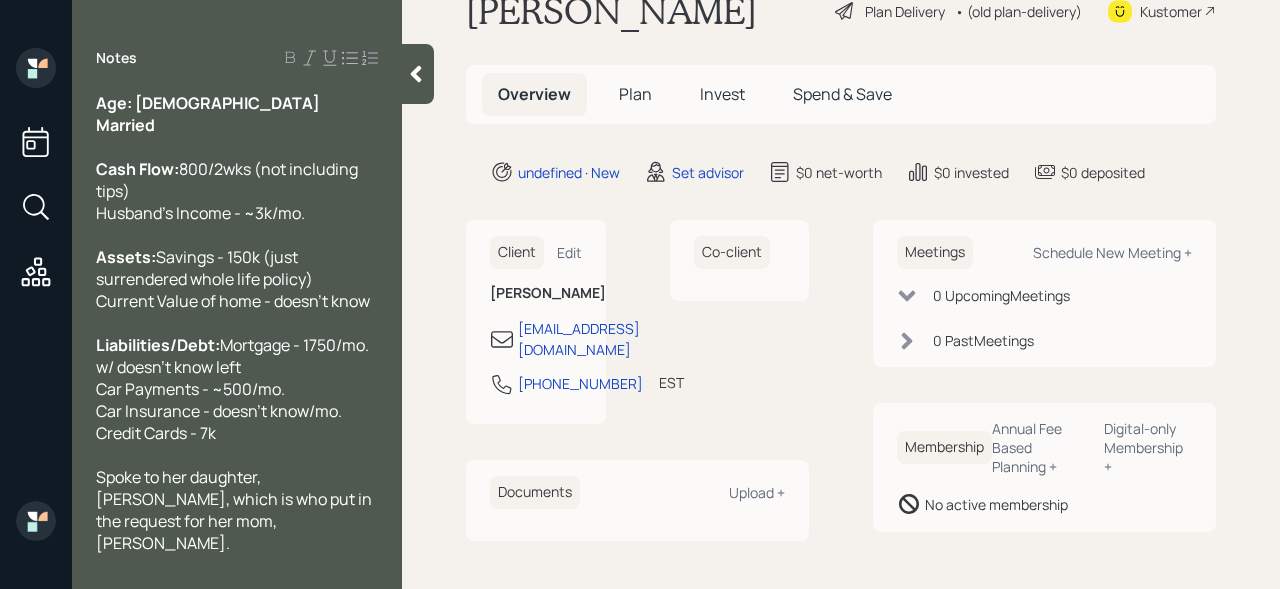 click on "Cash Flow:
800/2wks (not including tips)
Husband's Income - ~3k/mo." at bounding box center [237, 191] 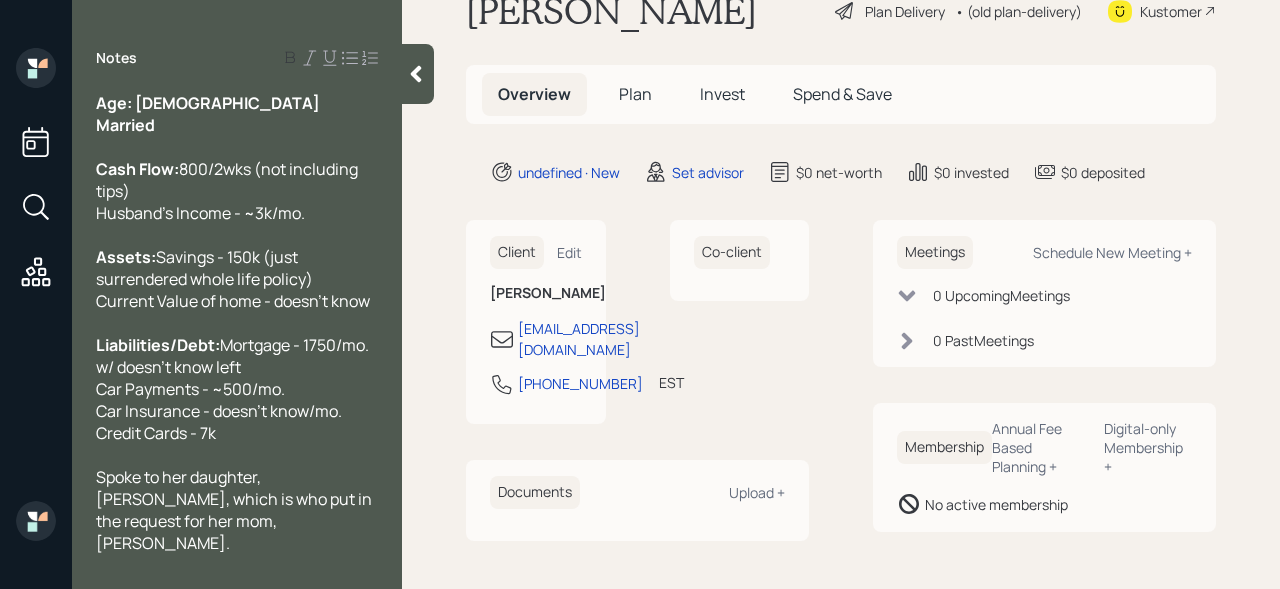 click on "Cash Flow:
800/2wks (not including tips)
Husband's Income - ~3k/mo." at bounding box center (237, 191) 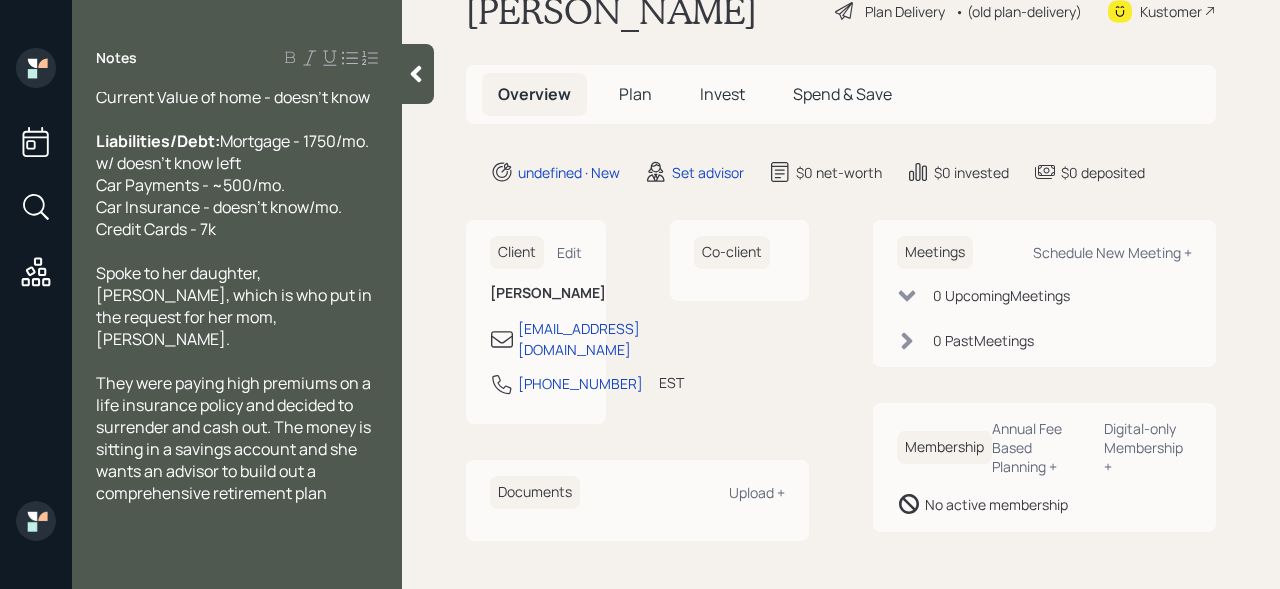 scroll, scrollTop: 230, scrollLeft: 0, axis: vertical 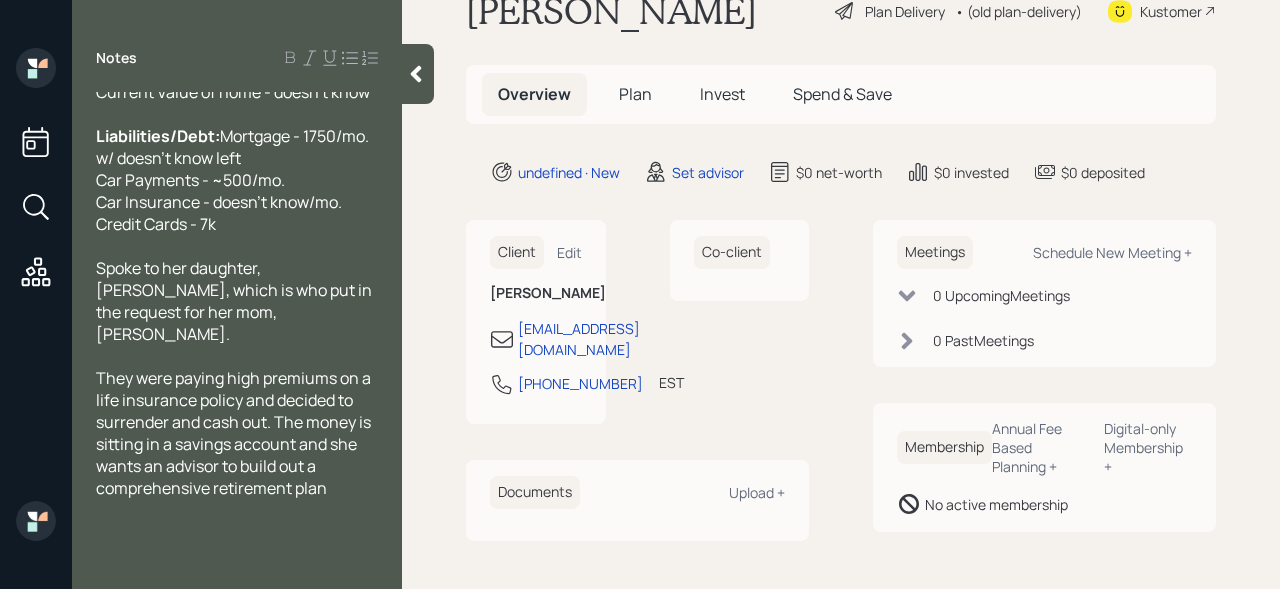 click on "They were paying high premiums on a life insurance policy and decided to surrender and cash out. The money is sitting in a savings account and she wants an advisor to build out a comprehensive retirement plan" at bounding box center (237, 433) 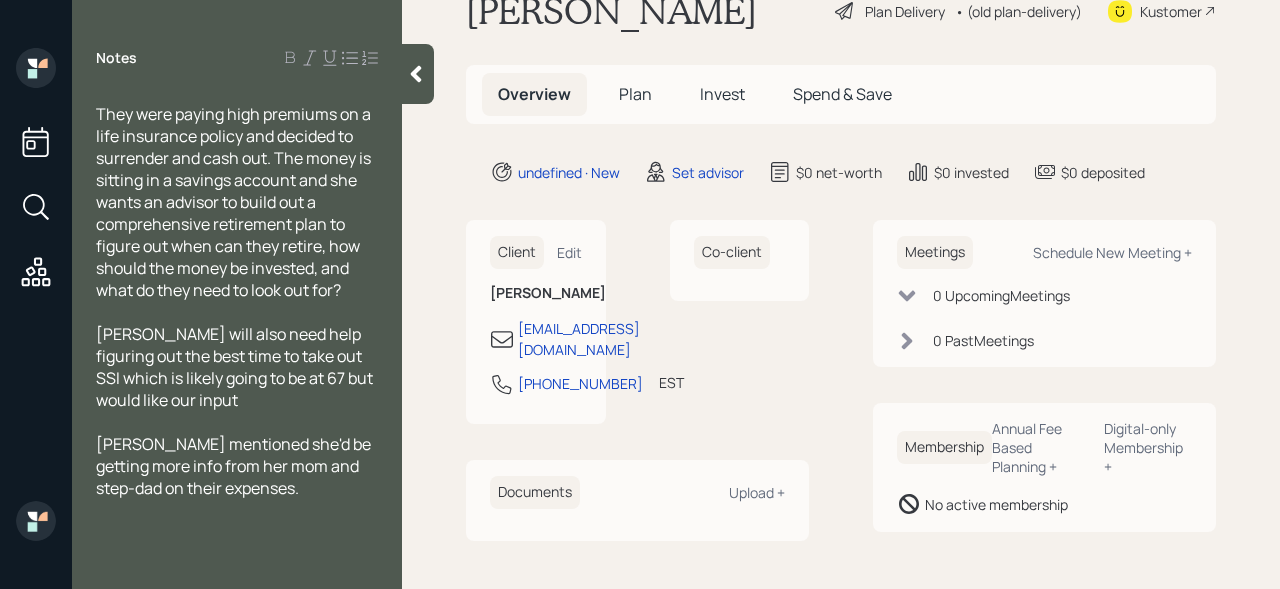 scroll, scrollTop: 494, scrollLeft: 0, axis: vertical 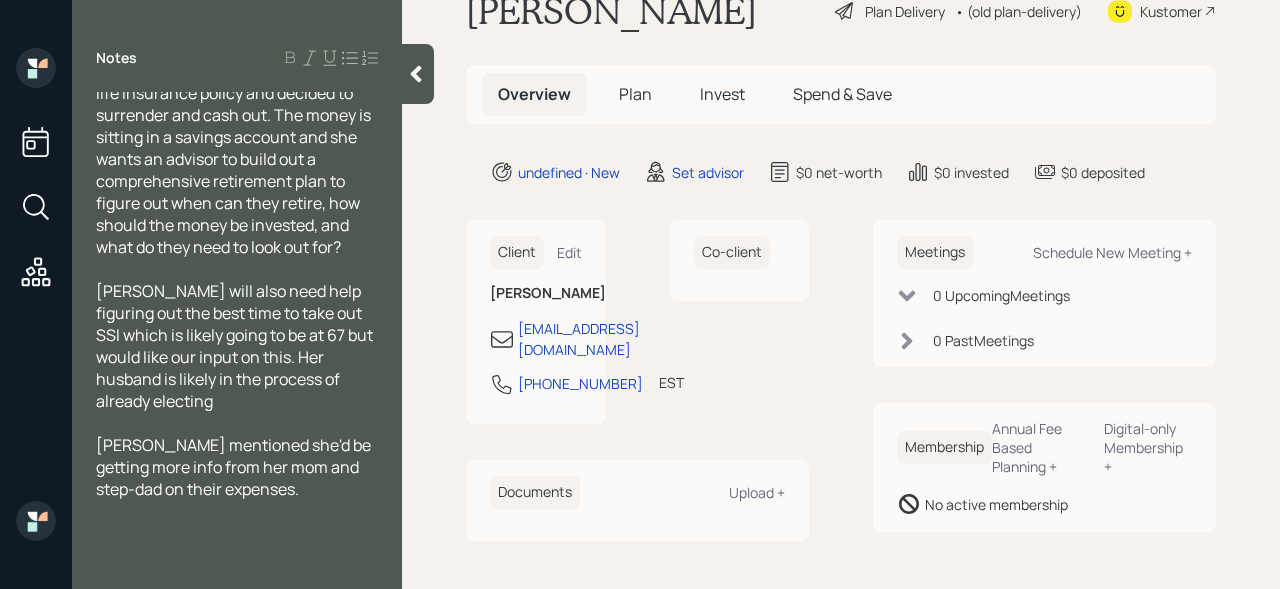 click on "[PERSON_NAME] will also need help figuring out the best time to take out SSI which is likely going to be at 67 but would like our input on this. Her husband is likely in the process of already electing" at bounding box center (237, 346) 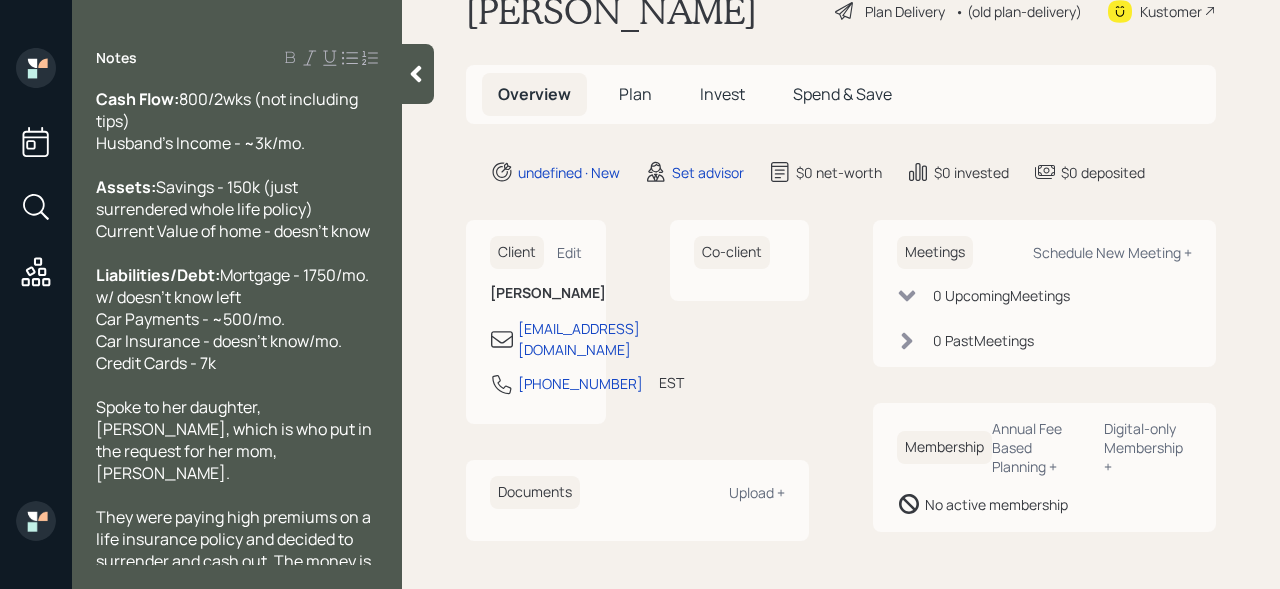scroll, scrollTop: 560, scrollLeft: 0, axis: vertical 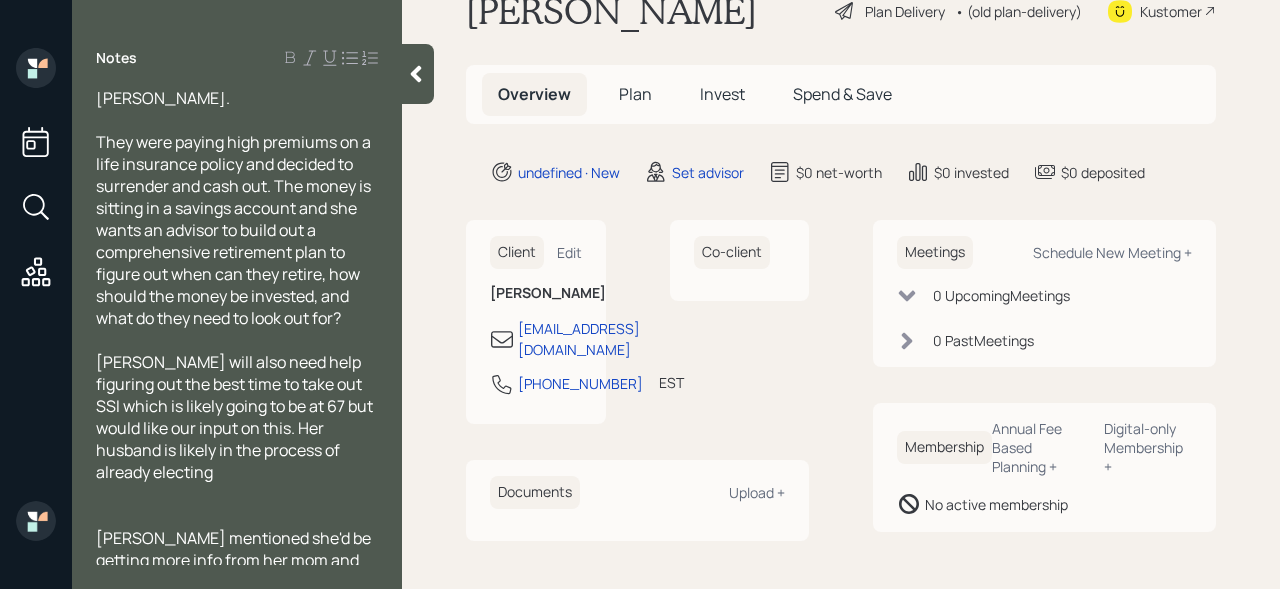 click at bounding box center [237, 516] 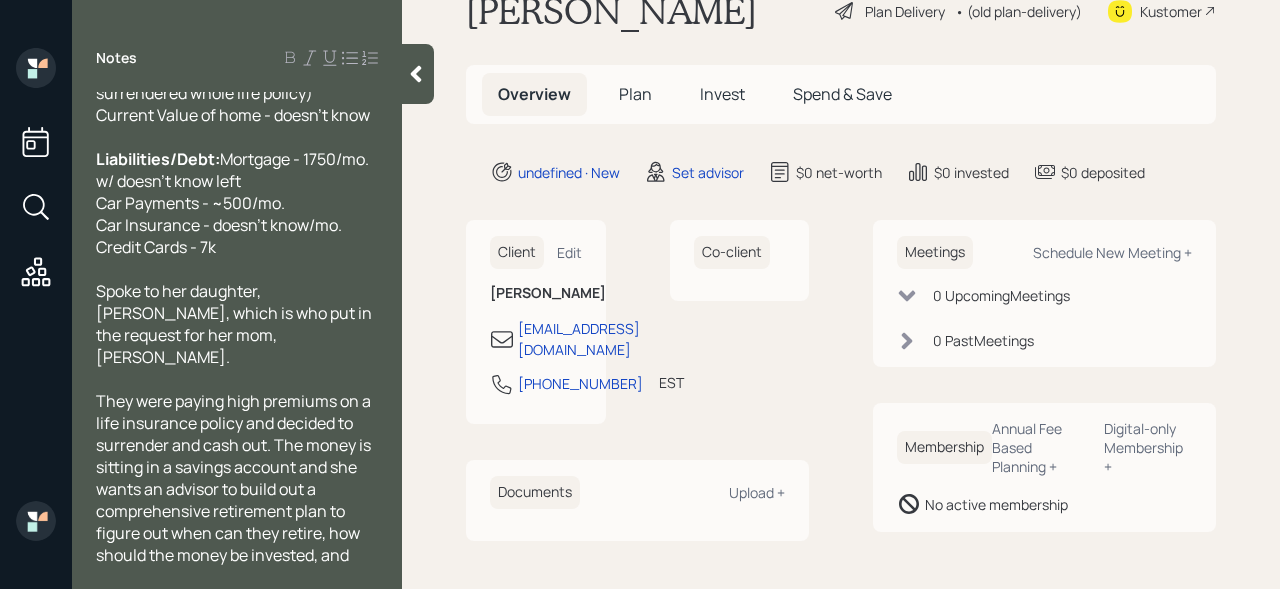 scroll, scrollTop: 516, scrollLeft: 0, axis: vertical 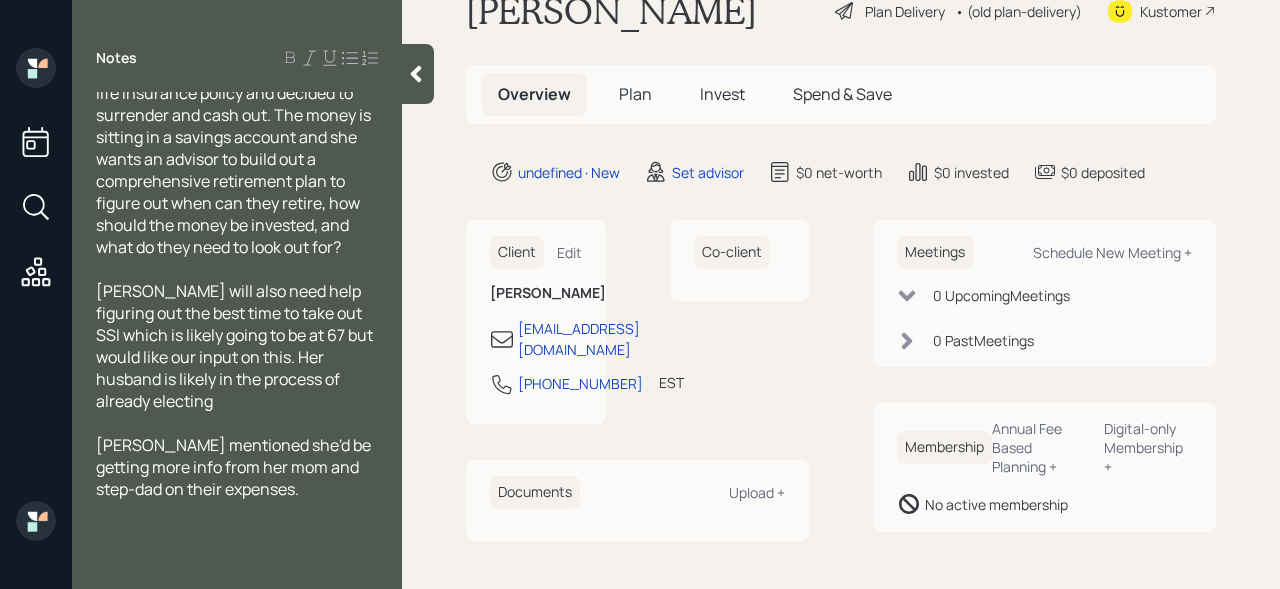 click on "[PERSON_NAME] mentioned she'd be getting more info from her mom and step-dad on their expenses." at bounding box center (237, 467) 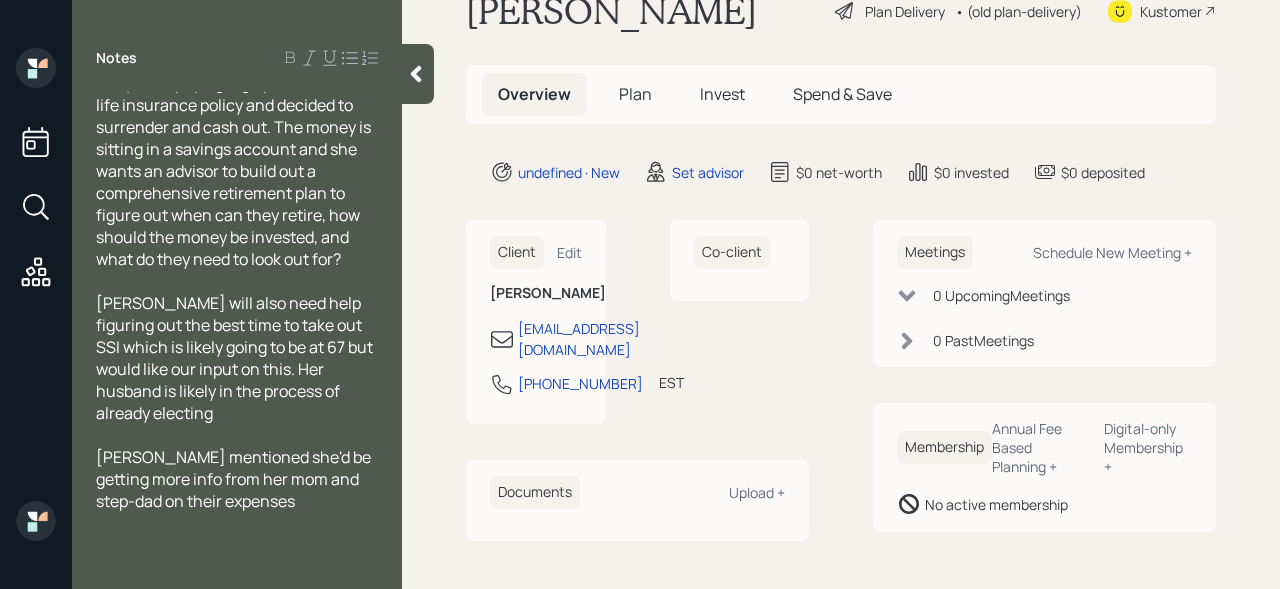 scroll, scrollTop: 516, scrollLeft: 0, axis: vertical 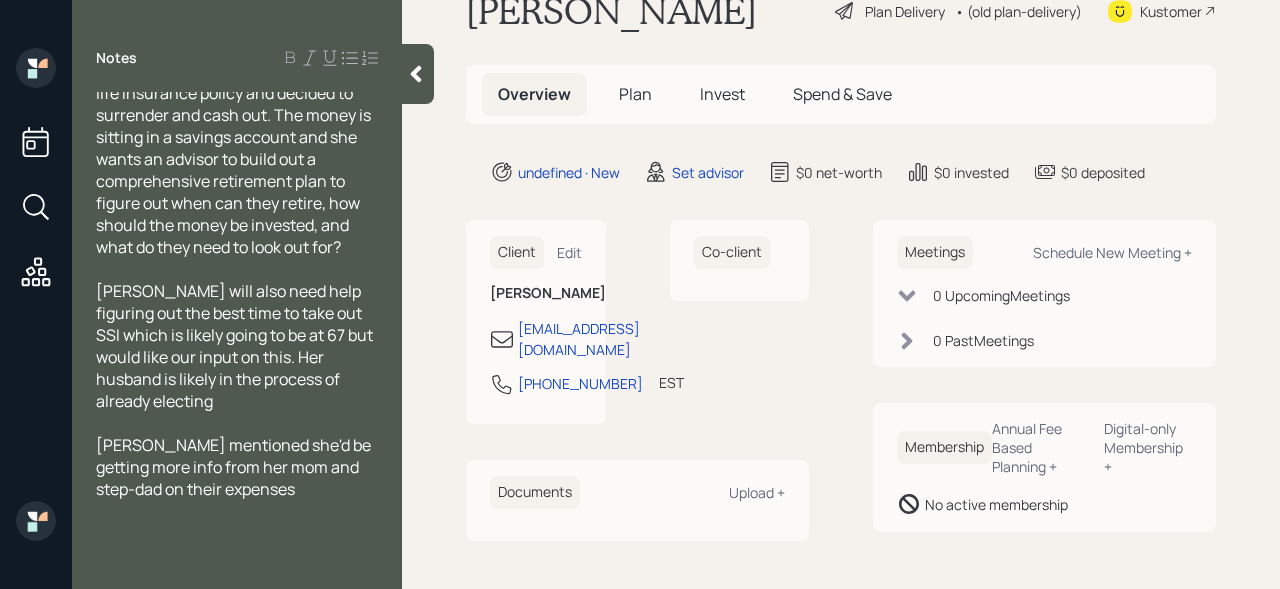 click on "[PERSON_NAME] will also need help figuring out the best time to take out SSI which is likely going to be at 67 but would like our input on this. Her husband is likely in the process of already electing" at bounding box center [236, 346] 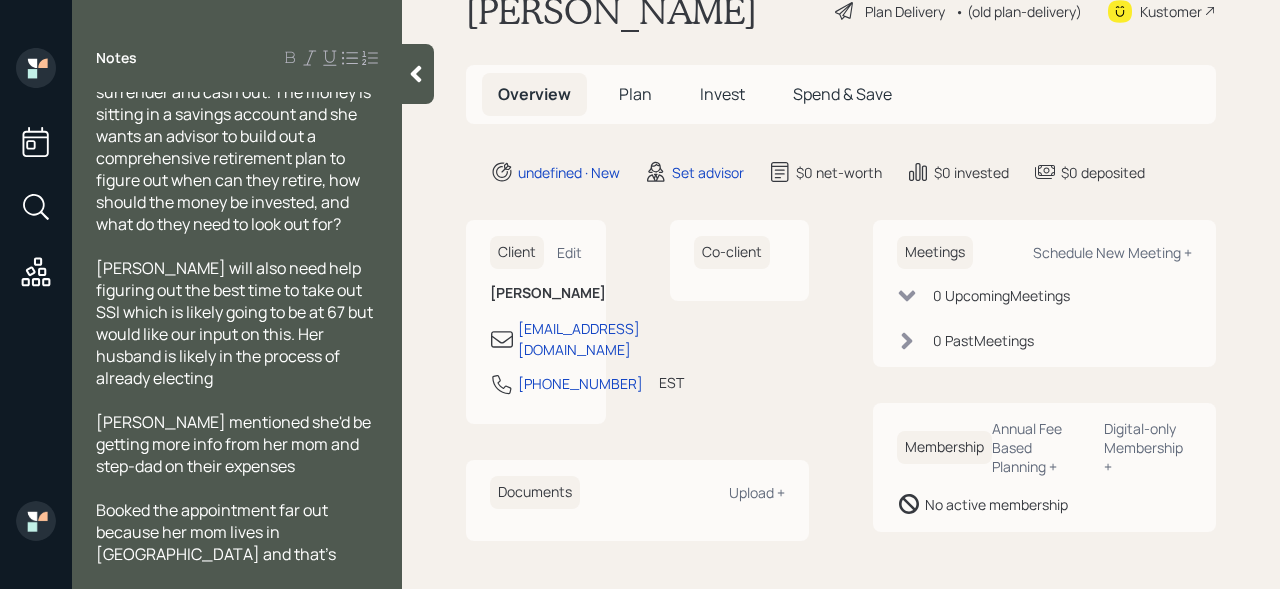 scroll, scrollTop: 561, scrollLeft: 0, axis: vertical 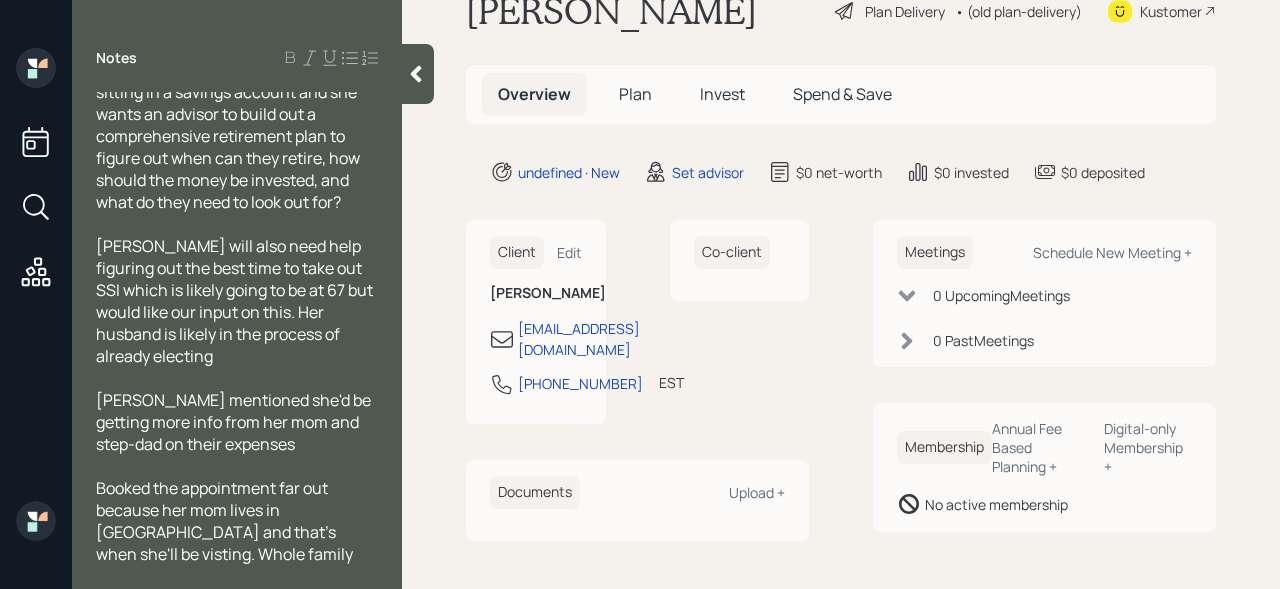 click on "Booked the appointment far out because her mom lives in [GEOGRAPHIC_DATA] and that's when she'll be visting. Whole family will be on Zoom call" at bounding box center [226, 532] 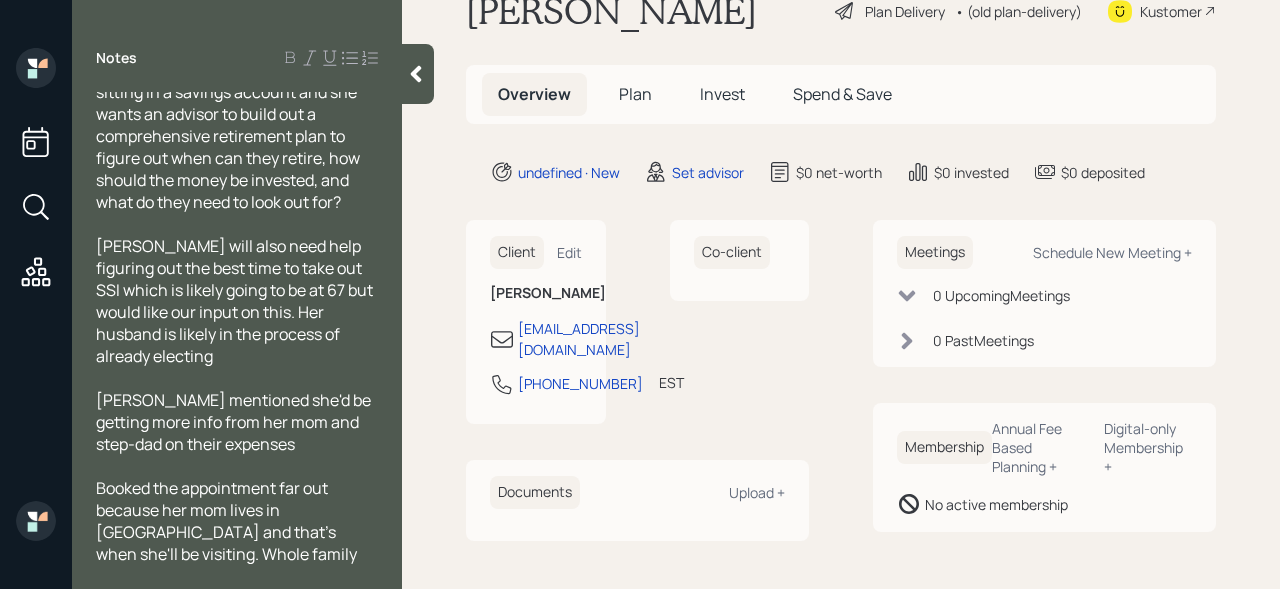 click on "Booked the appointment far out because her mom lives in [GEOGRAPHIC_DATA] and that's when she'll be visiting. Whole family will be on Zoom call" at bounding box center [228, 532] 